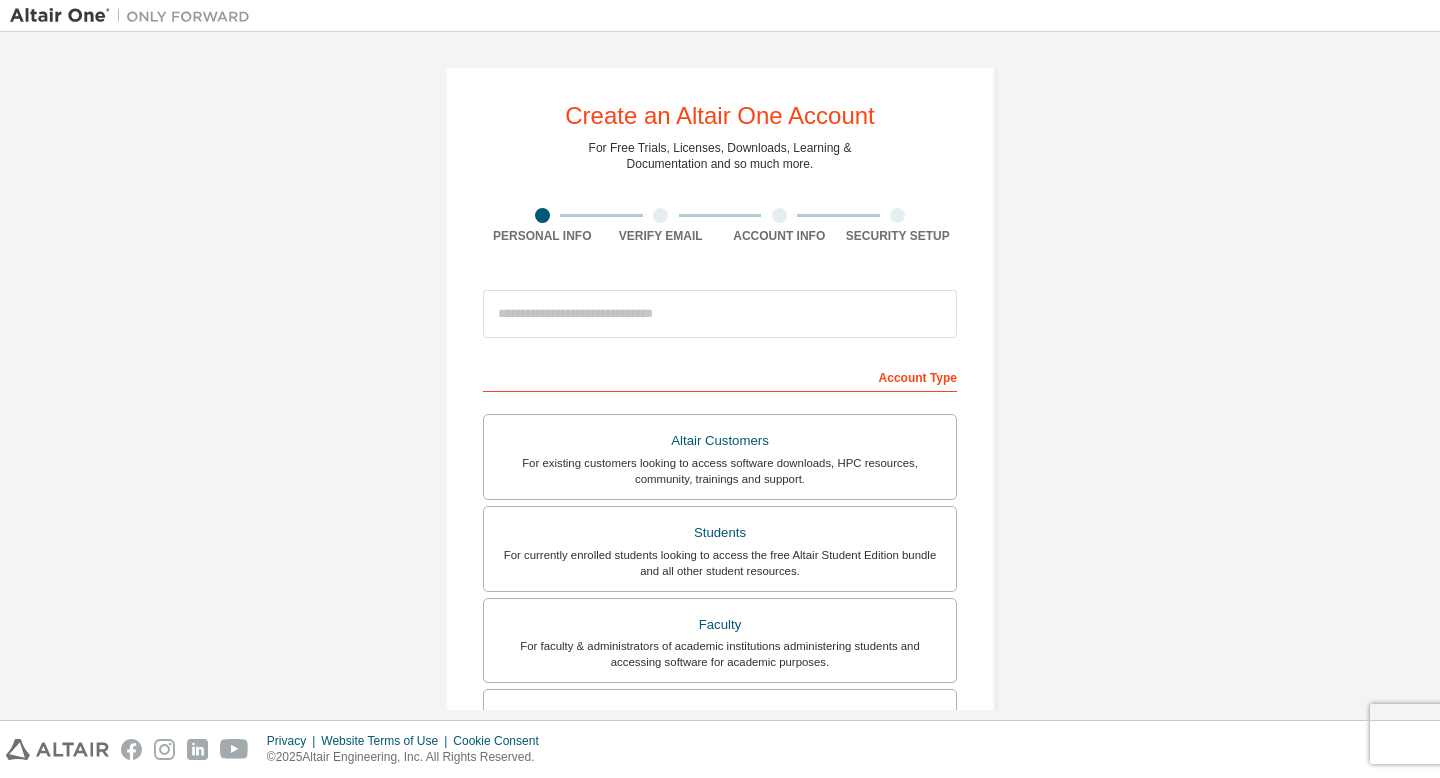 scroll, scrollTop: 0, scrollLeft: 0, axis: both 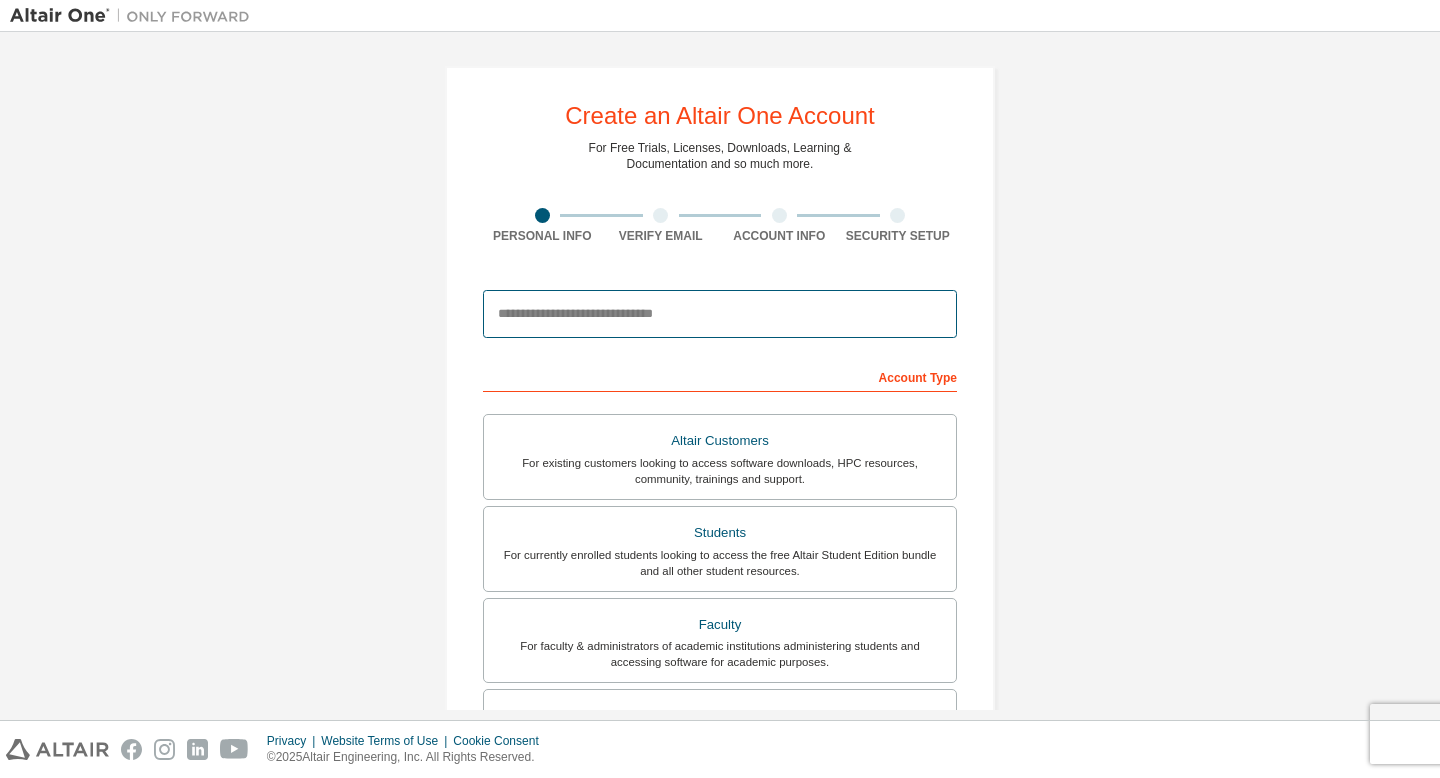 click at bounding box center [720, 314] 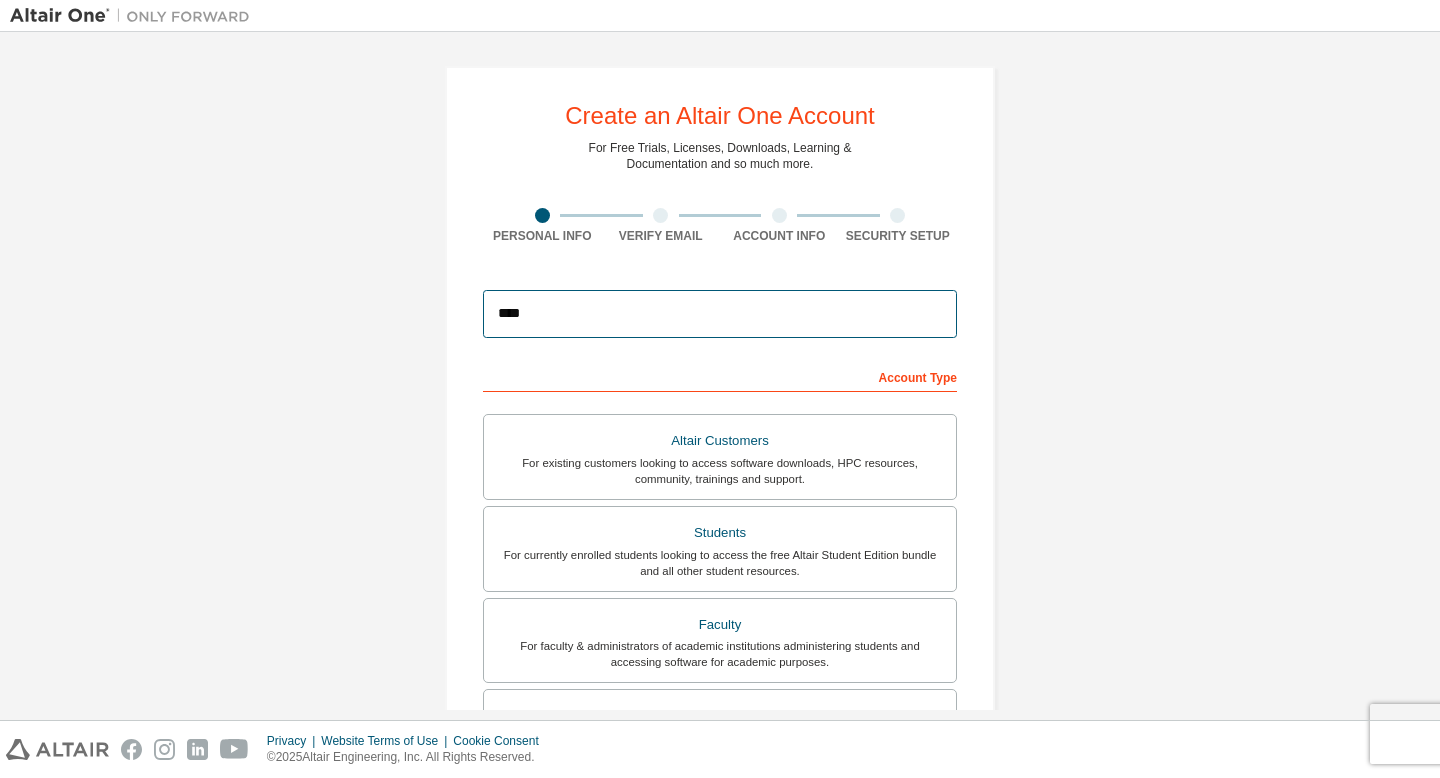 type on "**********" 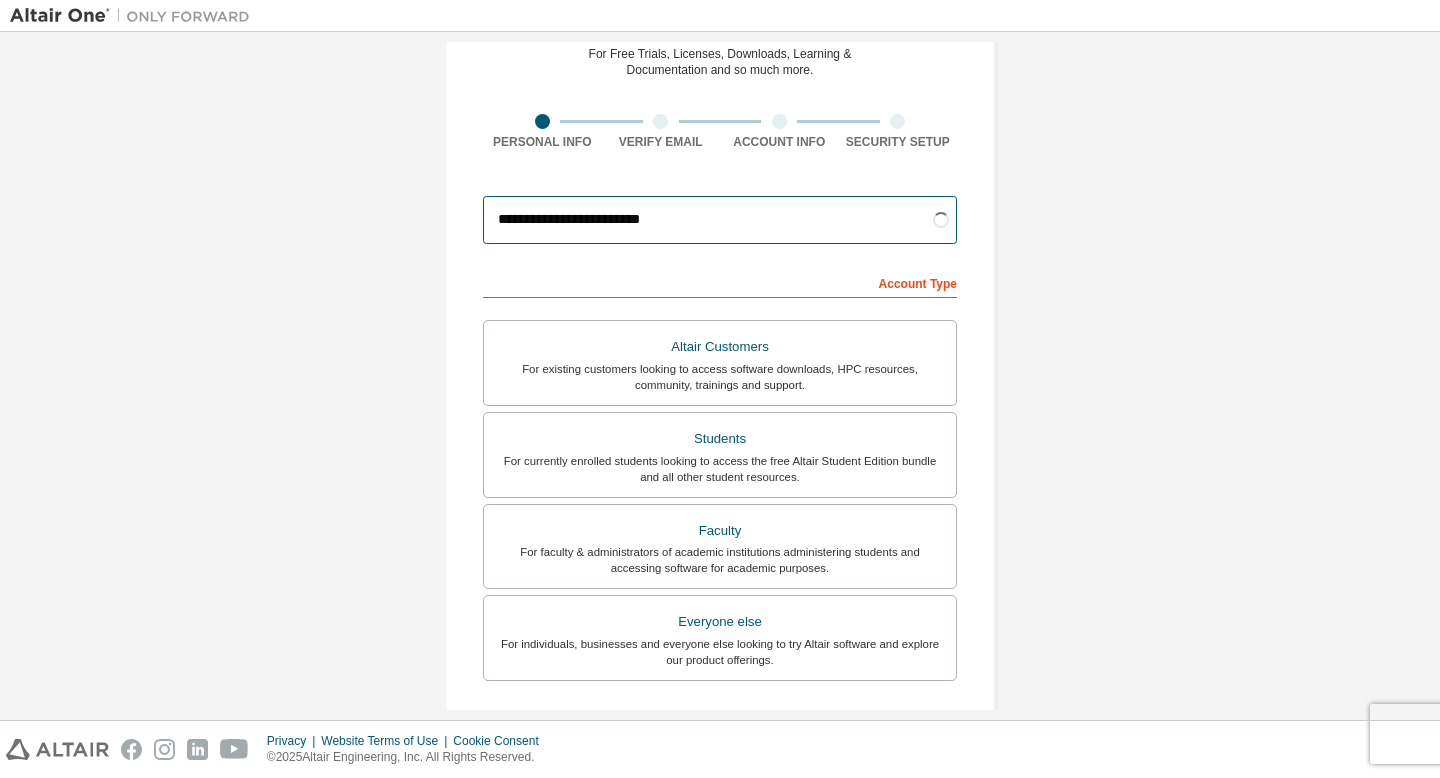 scroll, scrollTop: 101, scrollLeft: 0, axis: vertical 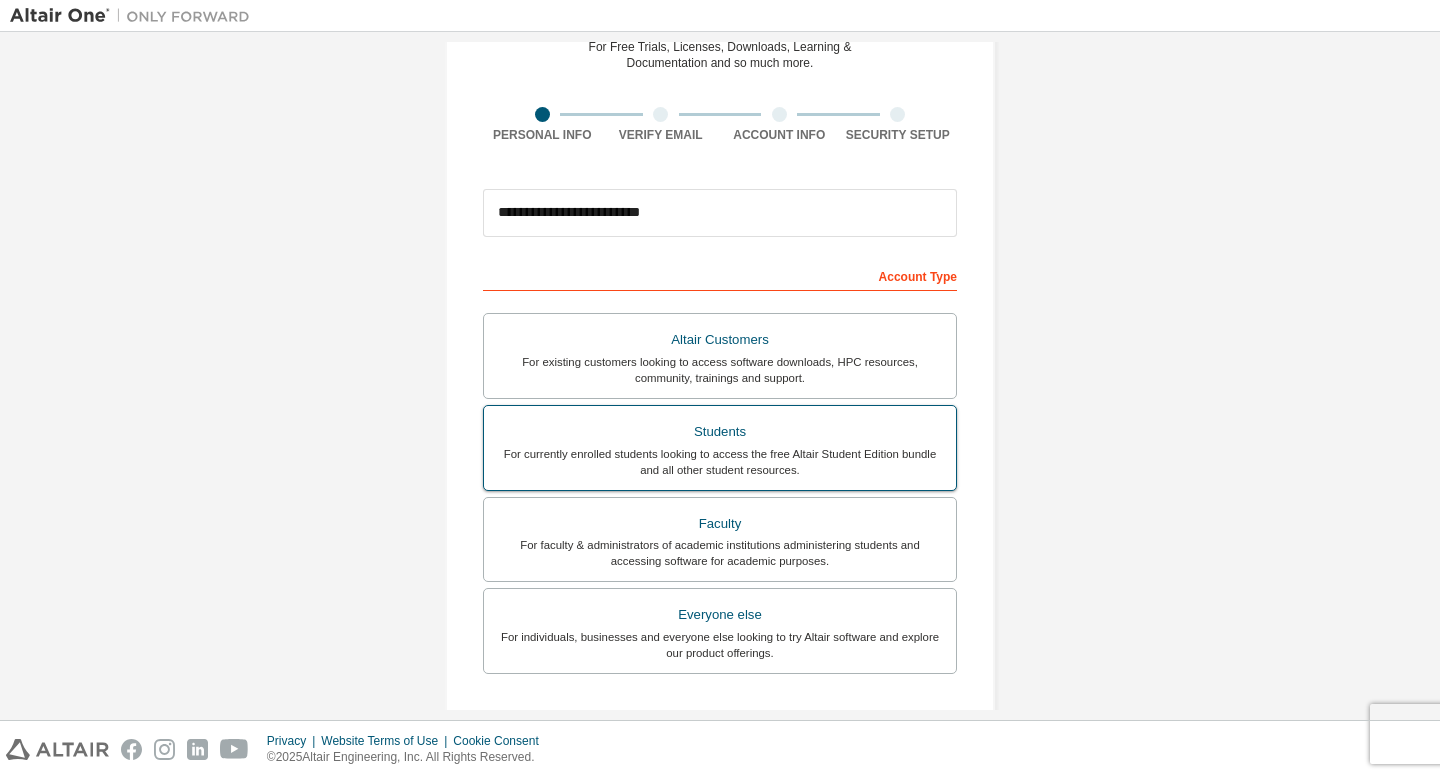click on "For currently enrolled students looking to access the free Altair Student Edition bundle and all other student resources." at bounding box center [720, 462] 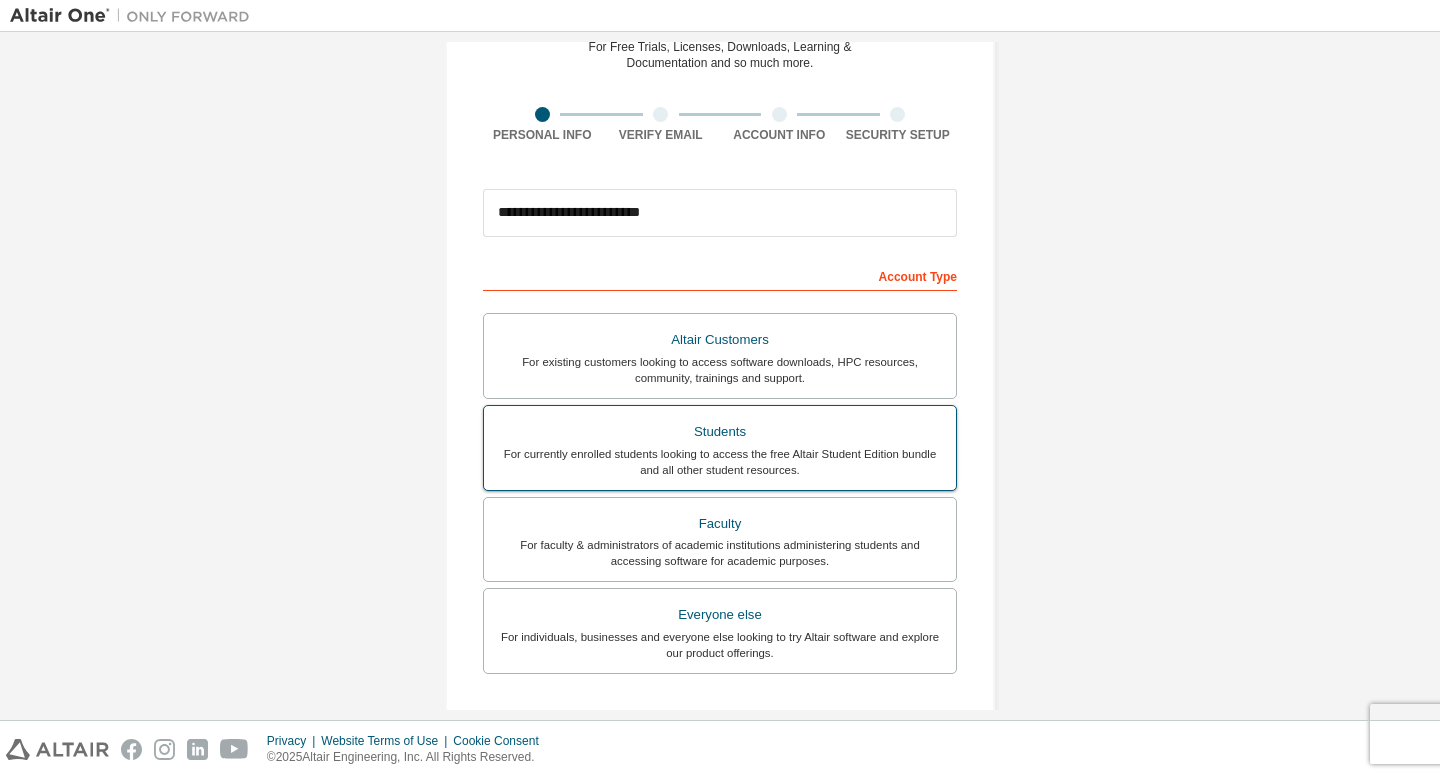 click on "For currently enrolled students looking to access the free Altair Student Edition bundle and all other student resources." at bounding box center [720, 462] 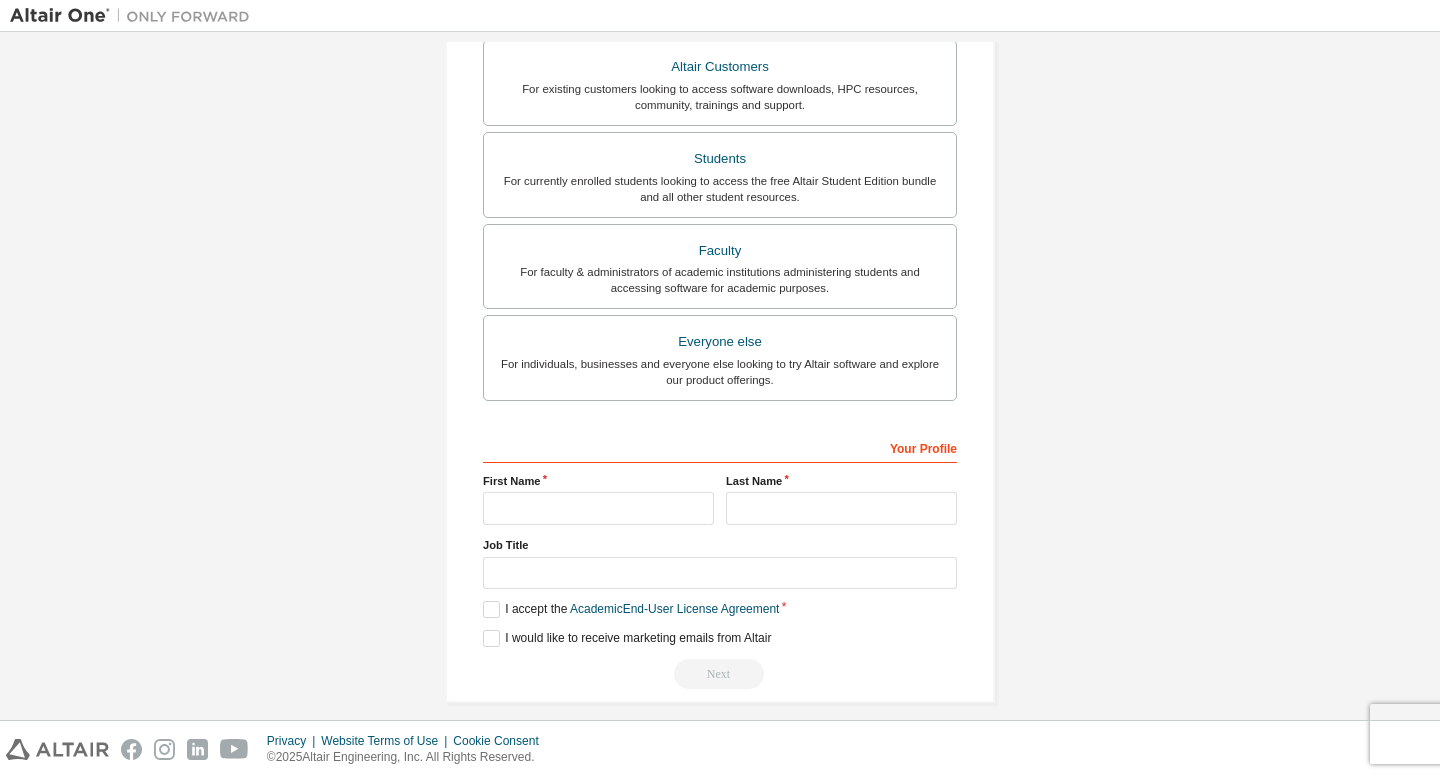 scroll, scrollTop: 391, scrollLeft: 0, axis: vertical 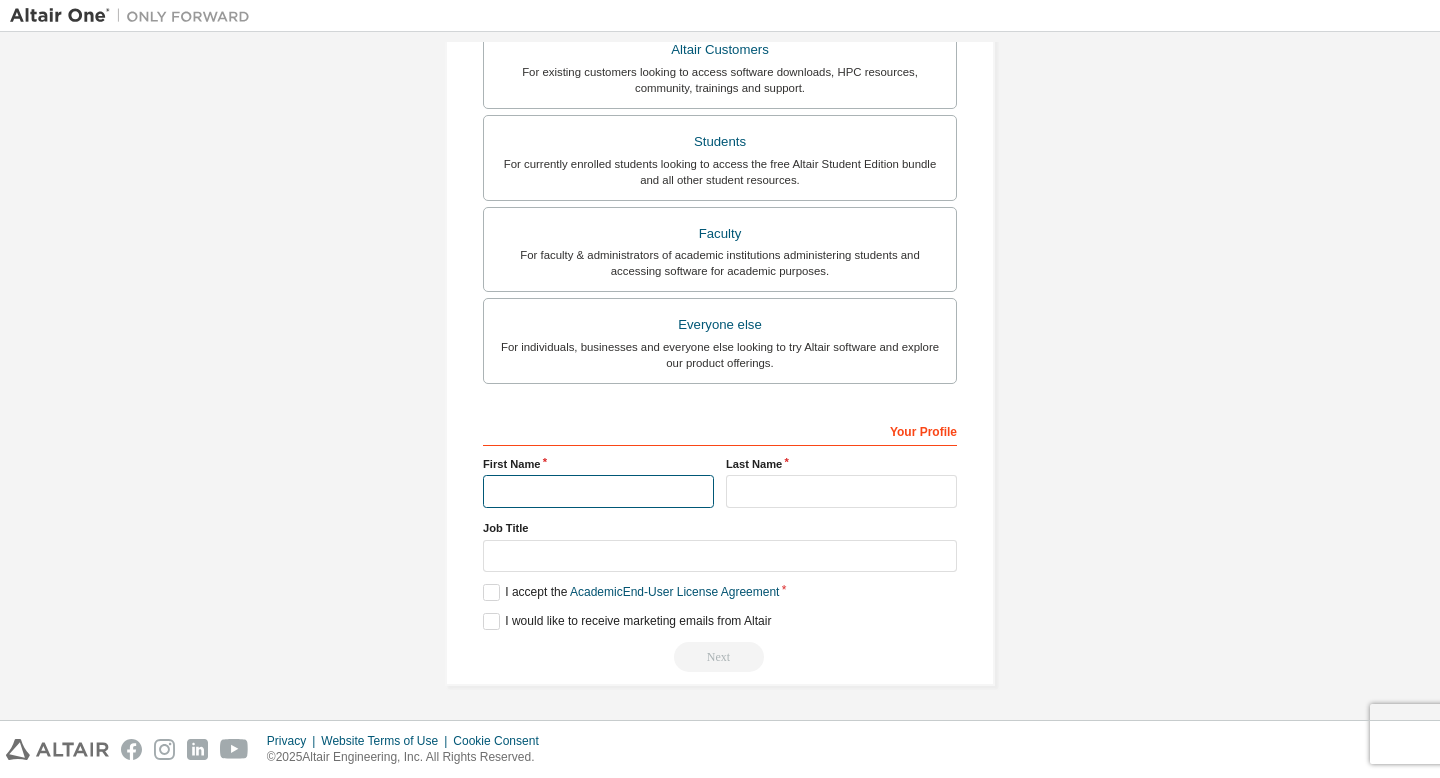 click at bounding box center [598, 491] 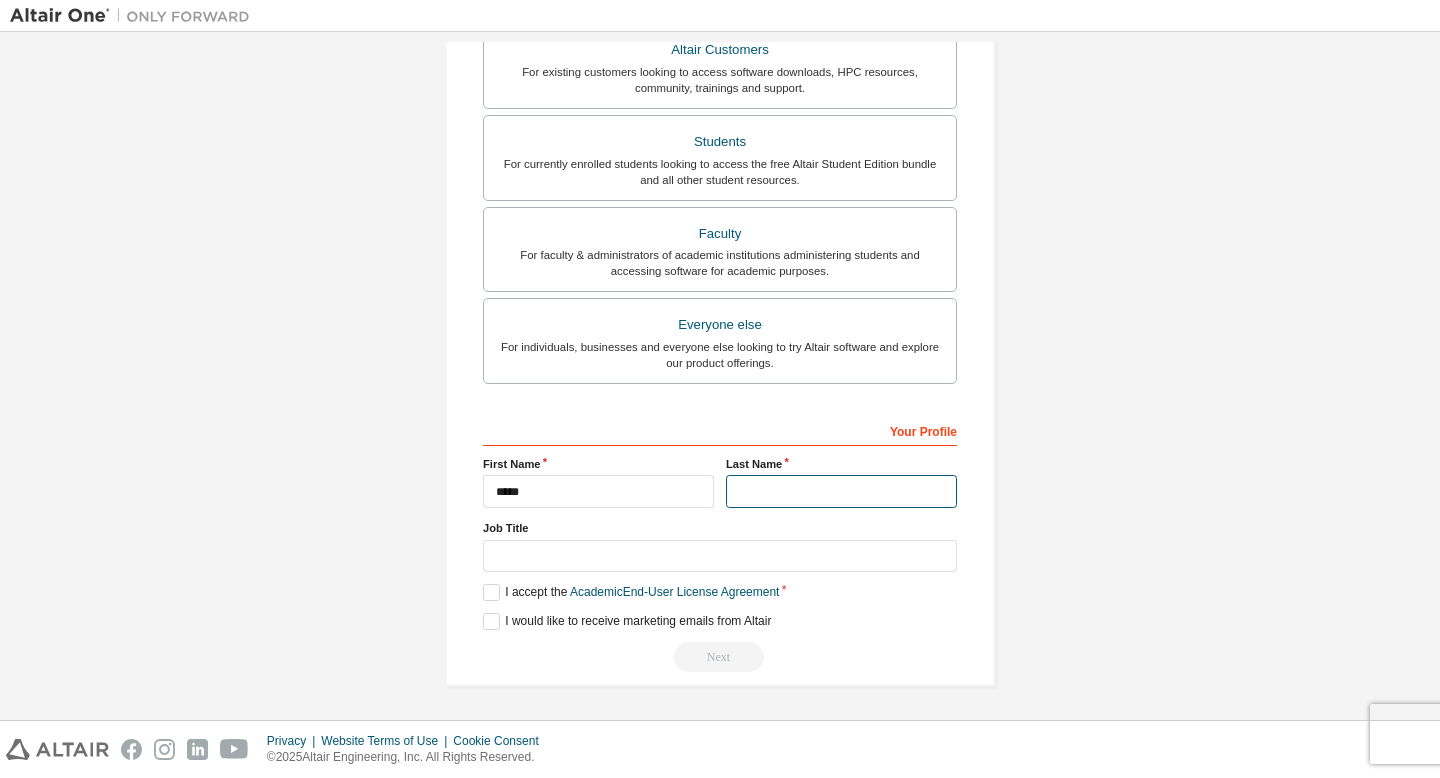 type on "******" 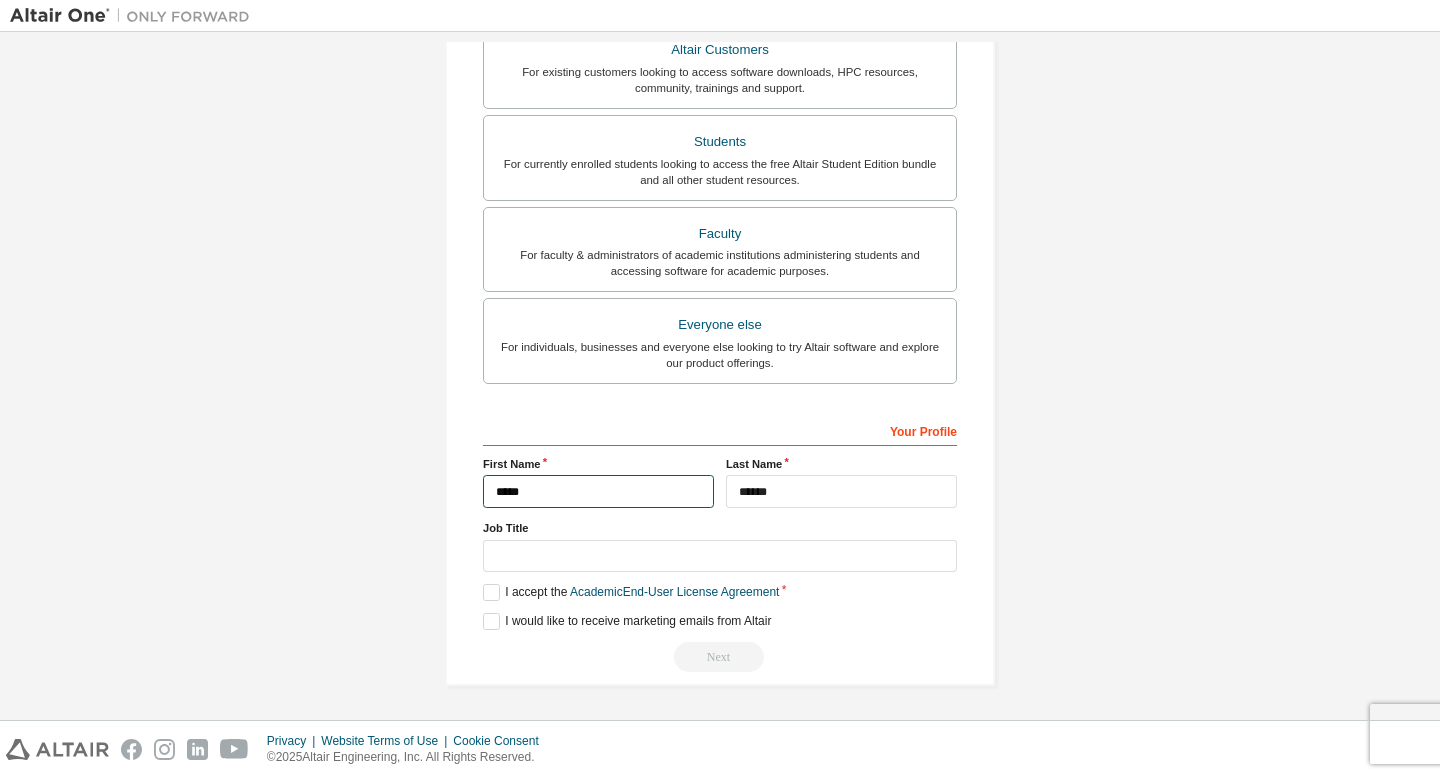 click on "*****" at bounding box center (598, 491) 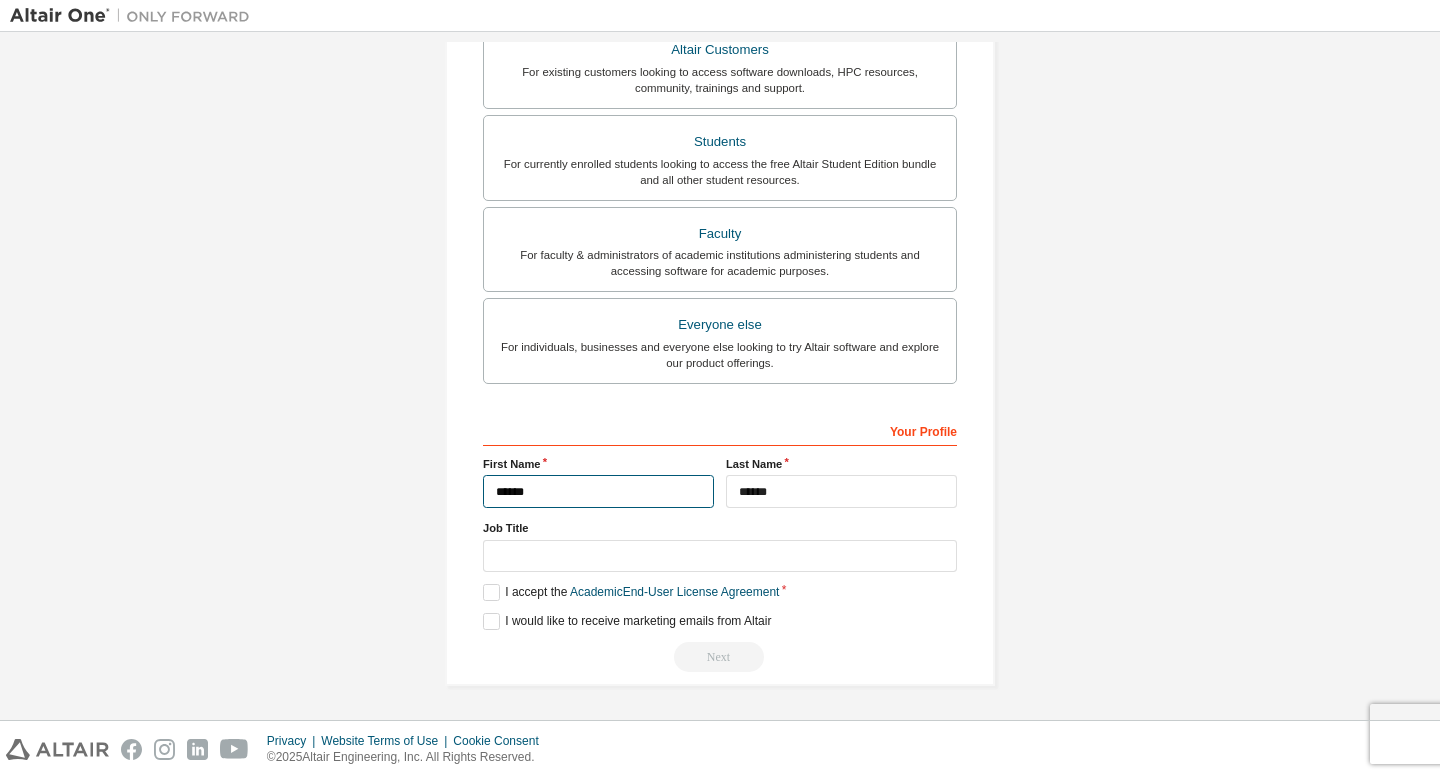 type on "*****" 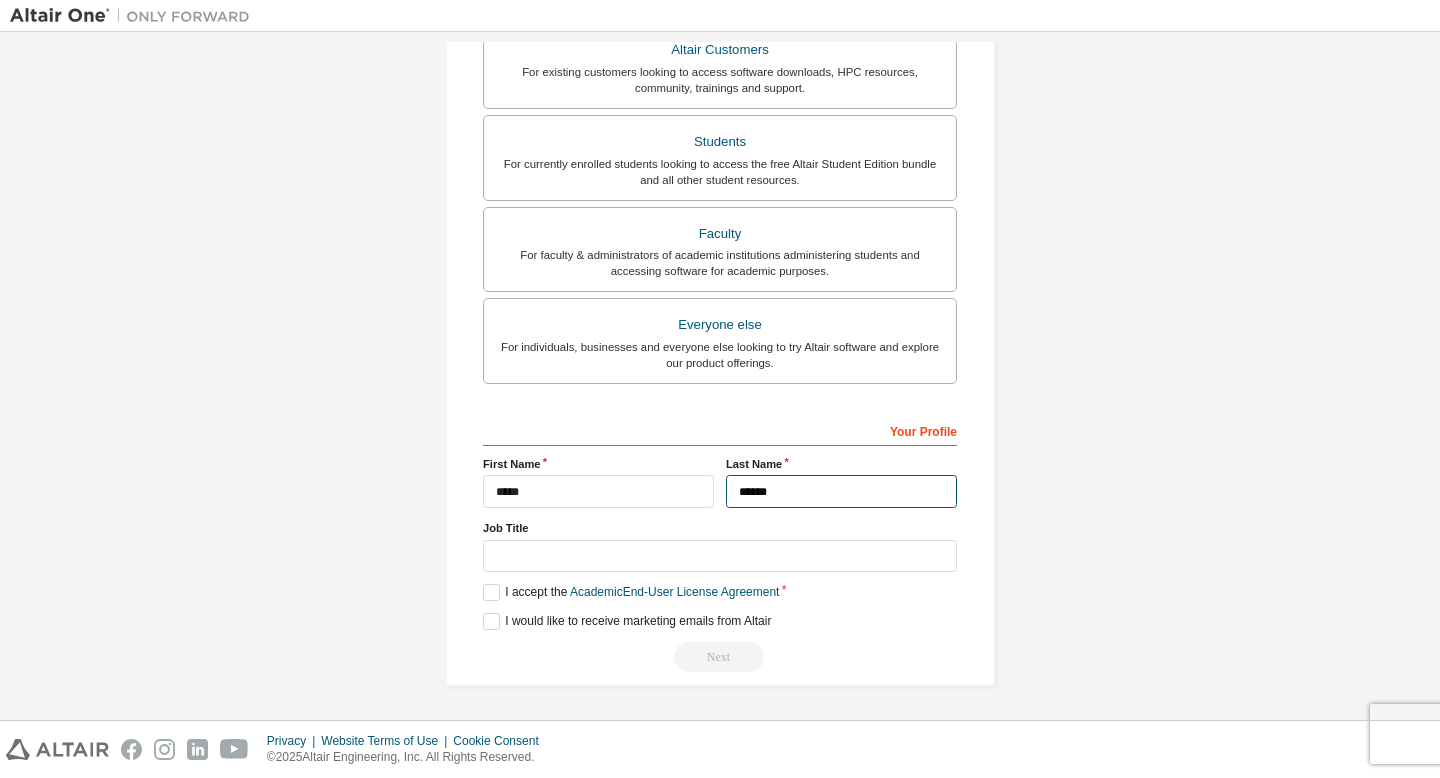 click on "******" at bounding box center [841, 491] 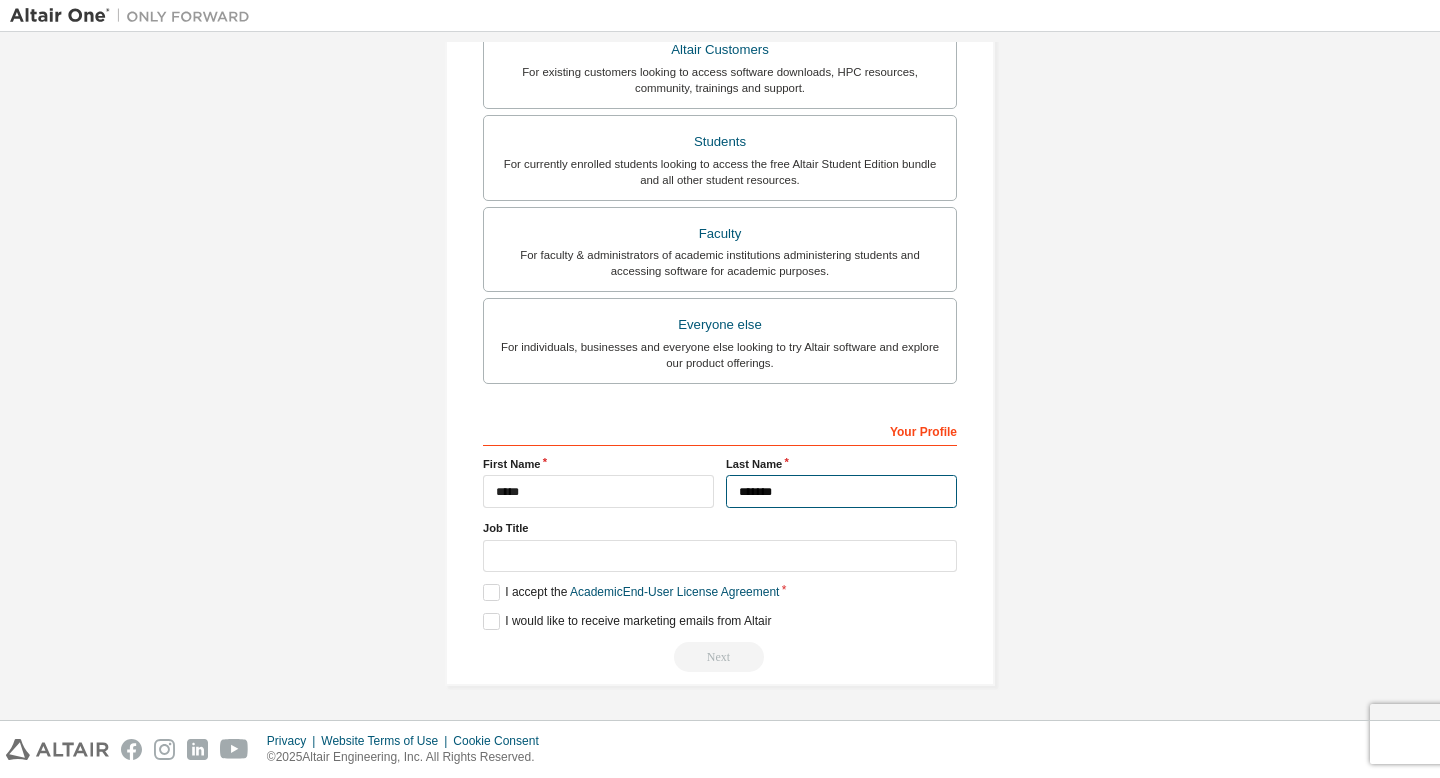 type on "******" 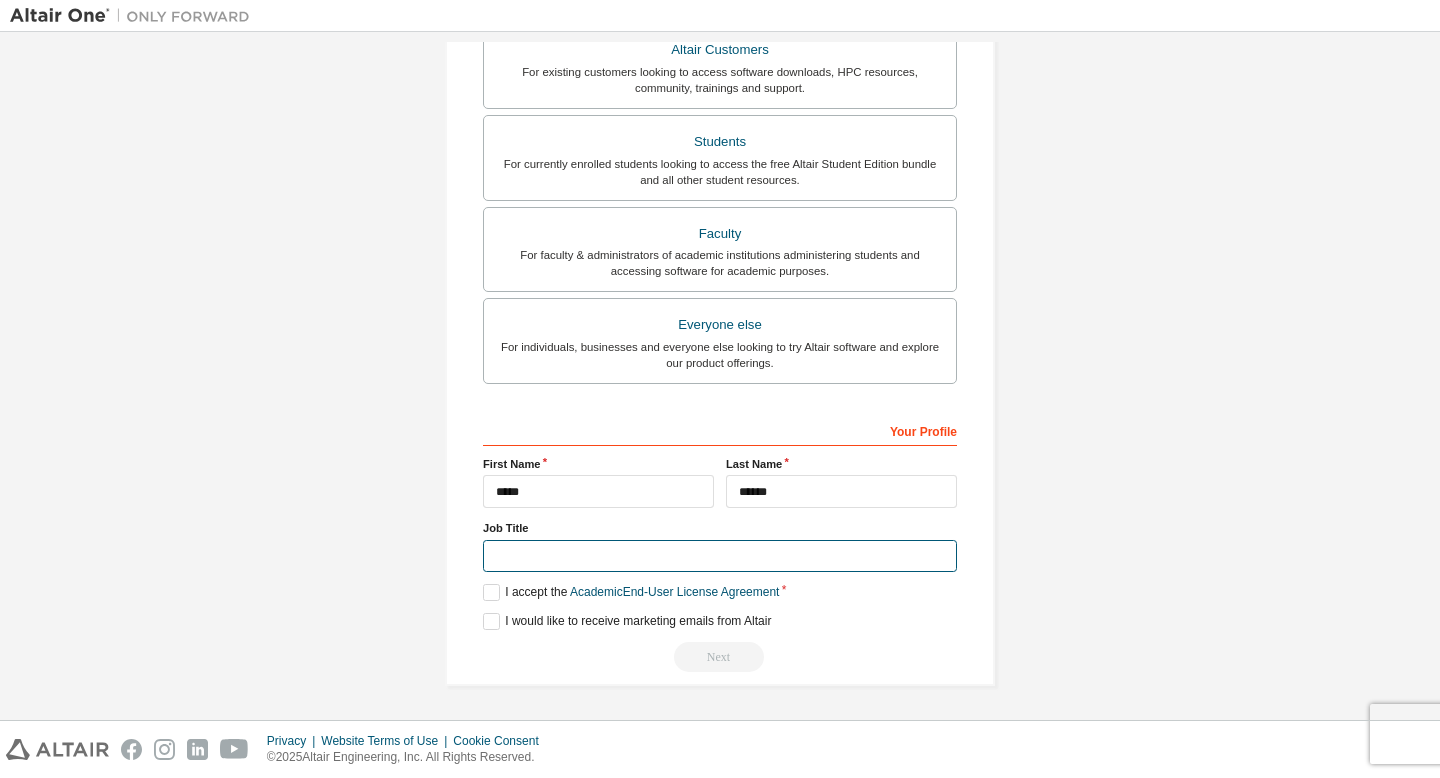 click at bounding box center (720, 556) 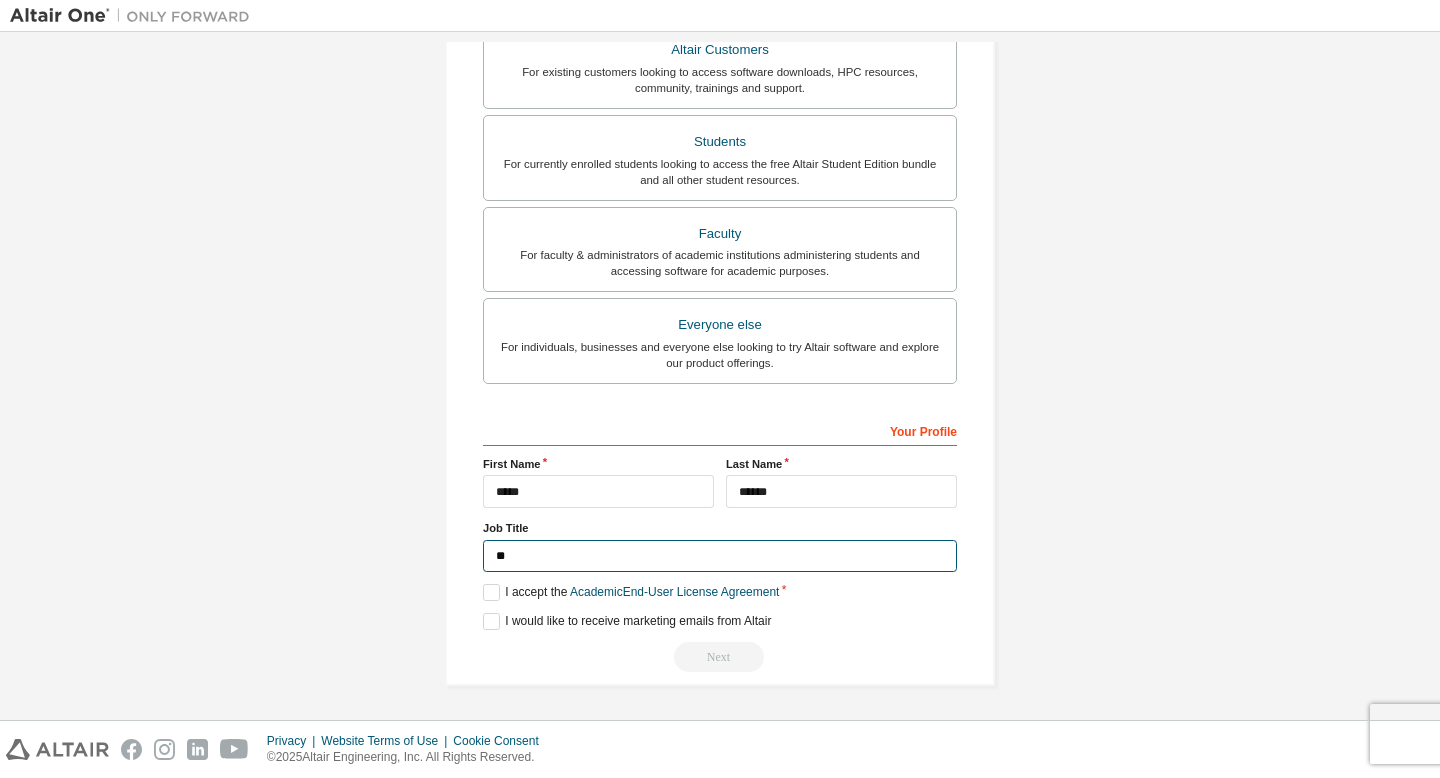 type on "*" 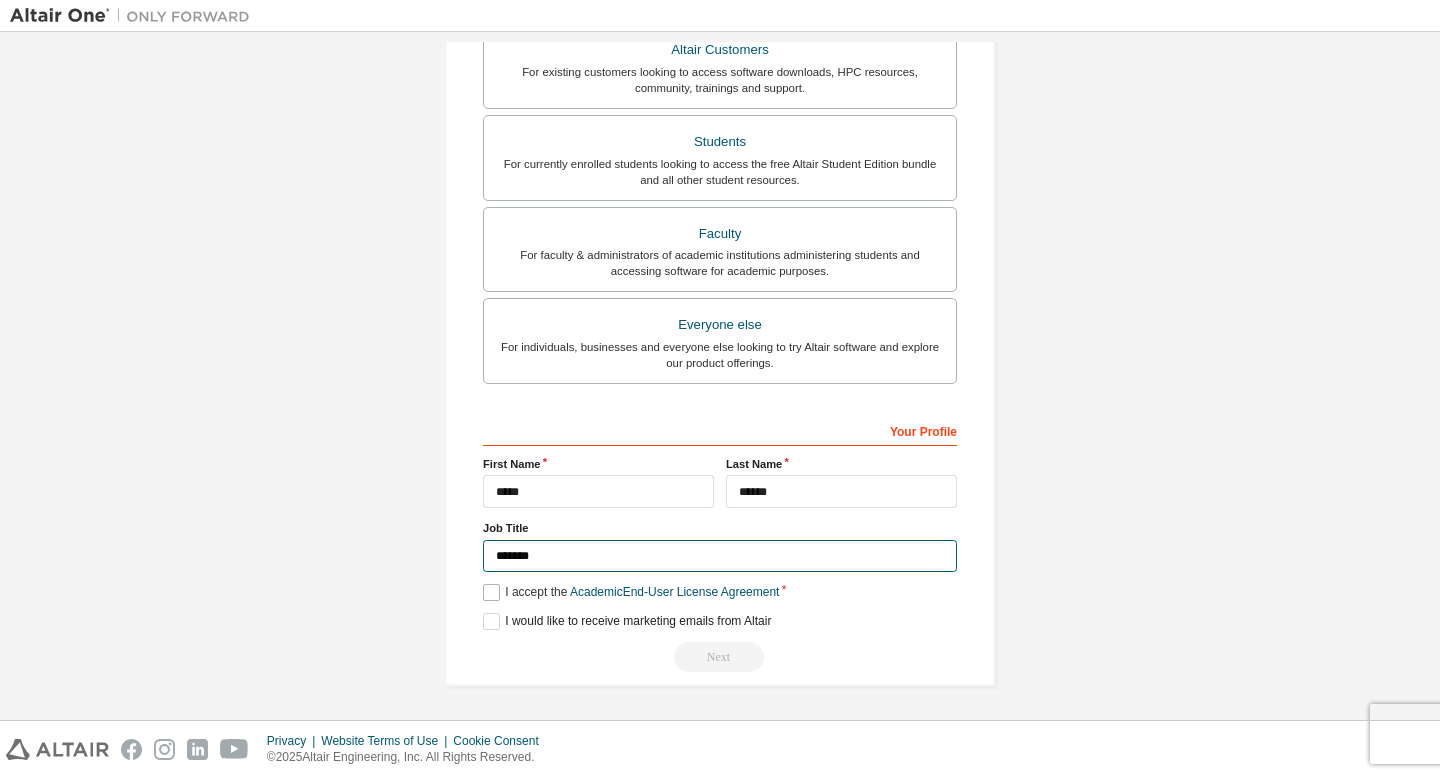 type on "*******" 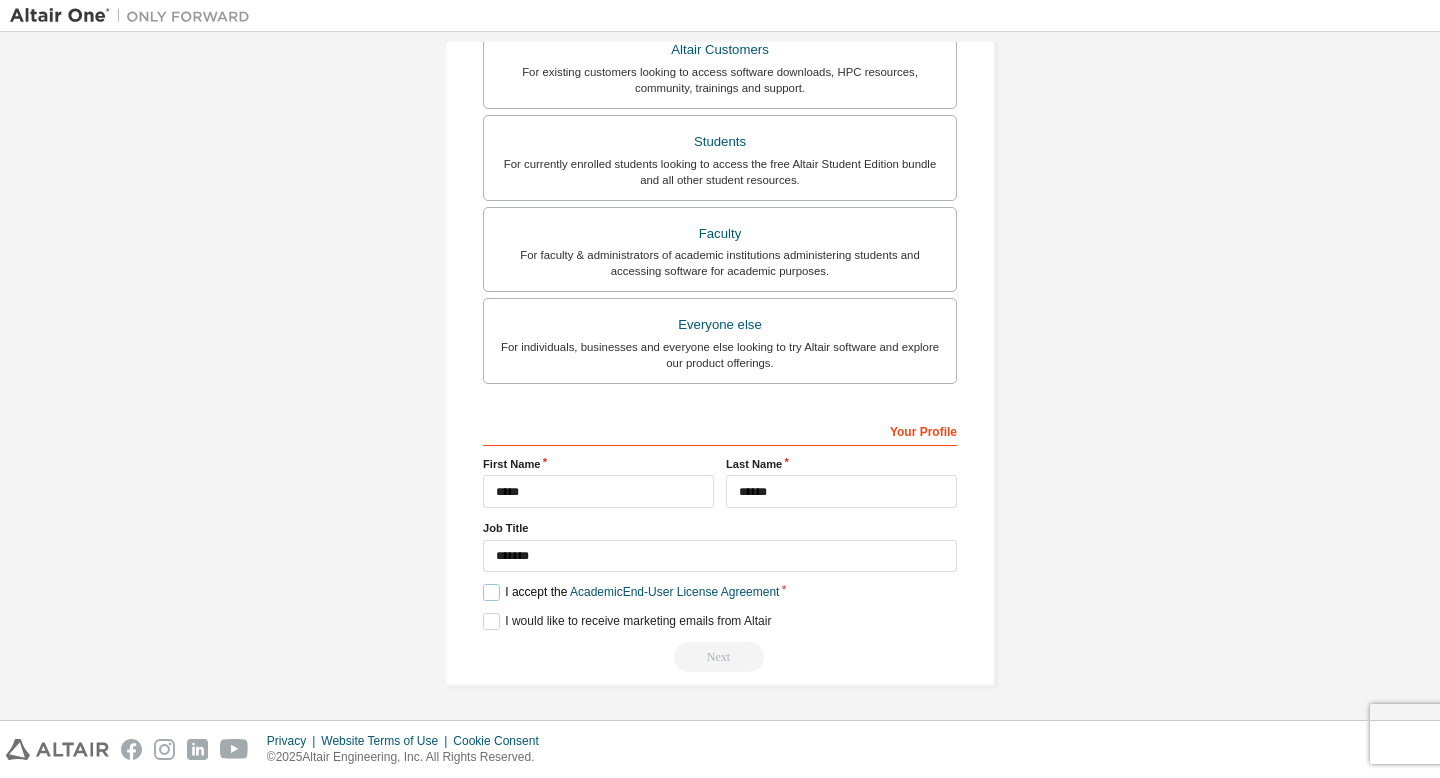 click on "I accept the   Academic   End-User License Agreement" at bounding box center [631, 592] 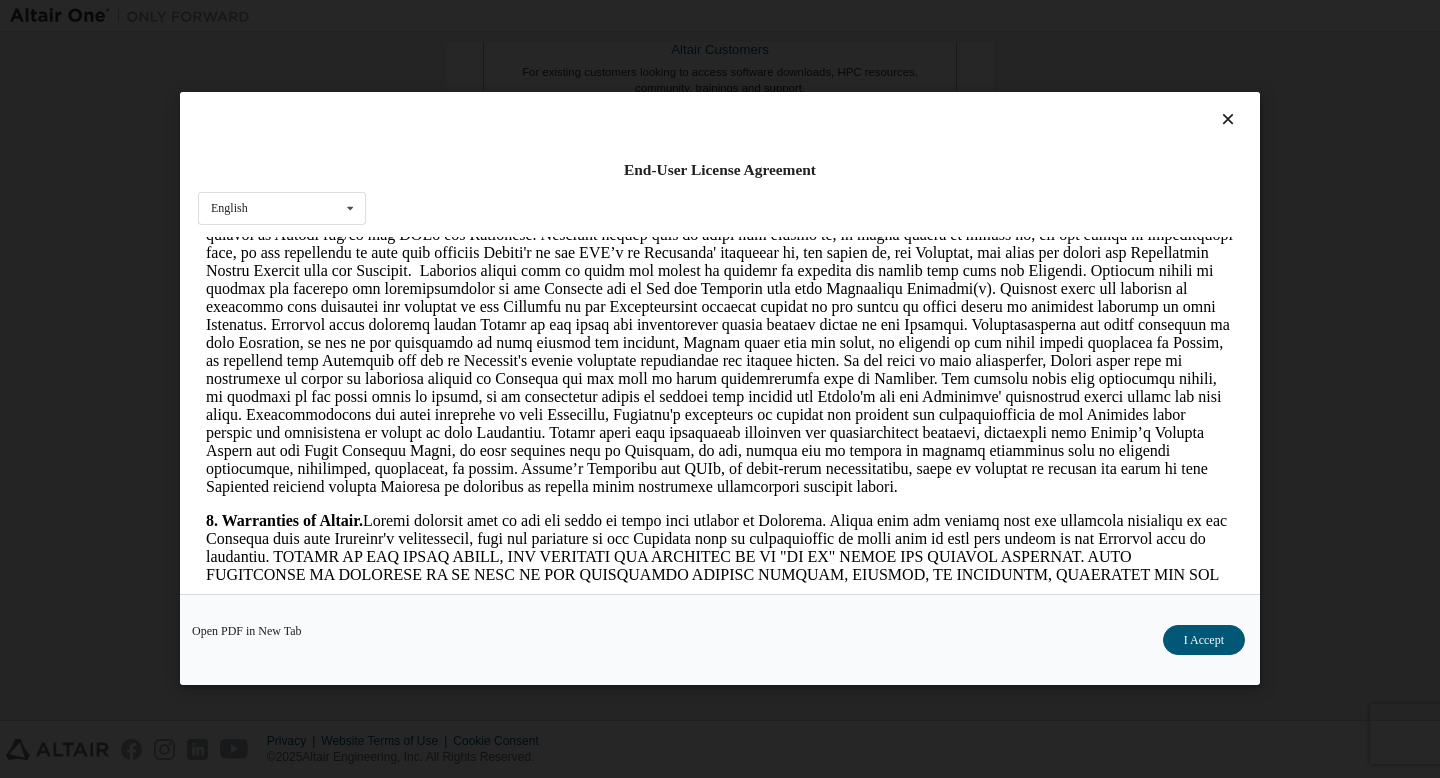 scroll, scrollTop: 2694, scrollLeft: 0, axis: vertical 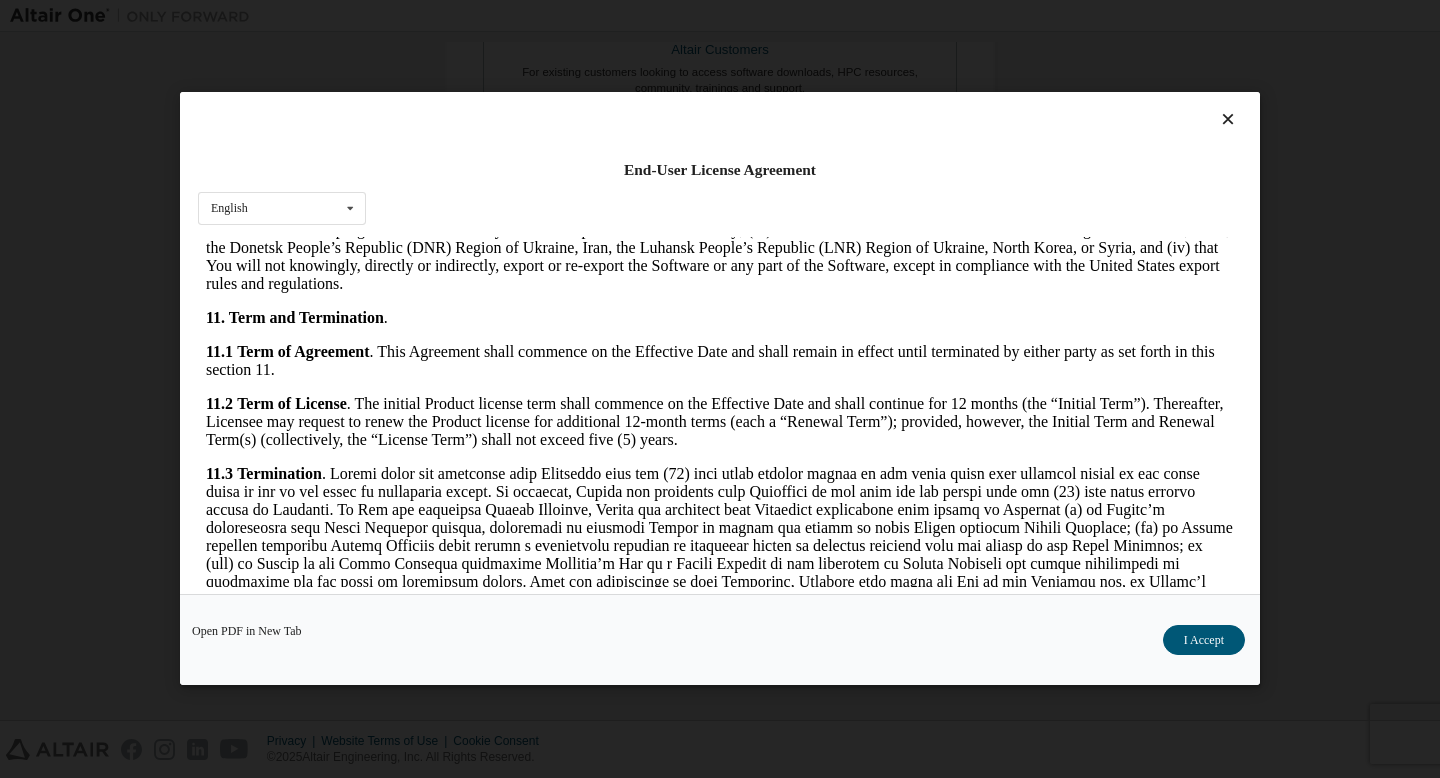 click on "I Accept" at bounding box center [1204, 641] 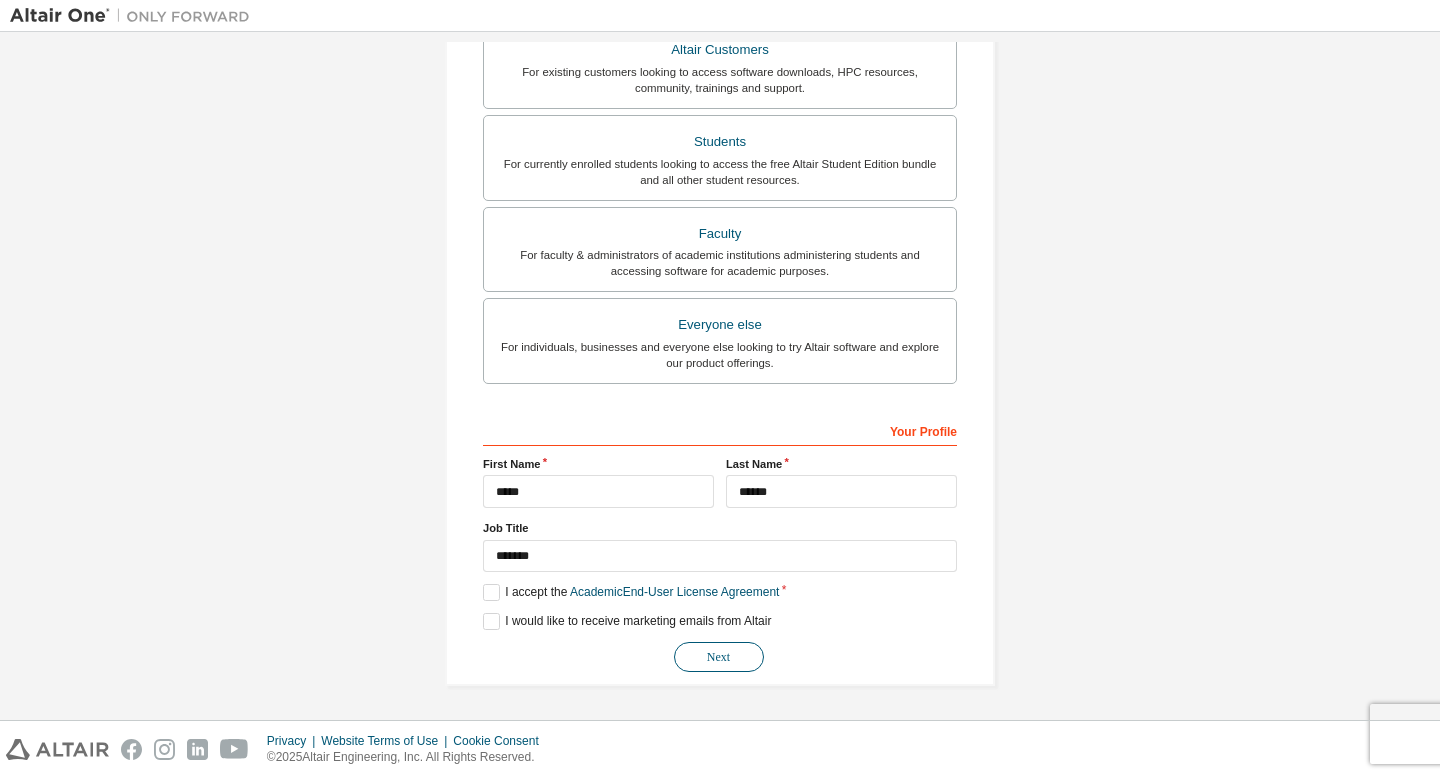 click on "Next" at bounding box center (719, 657) 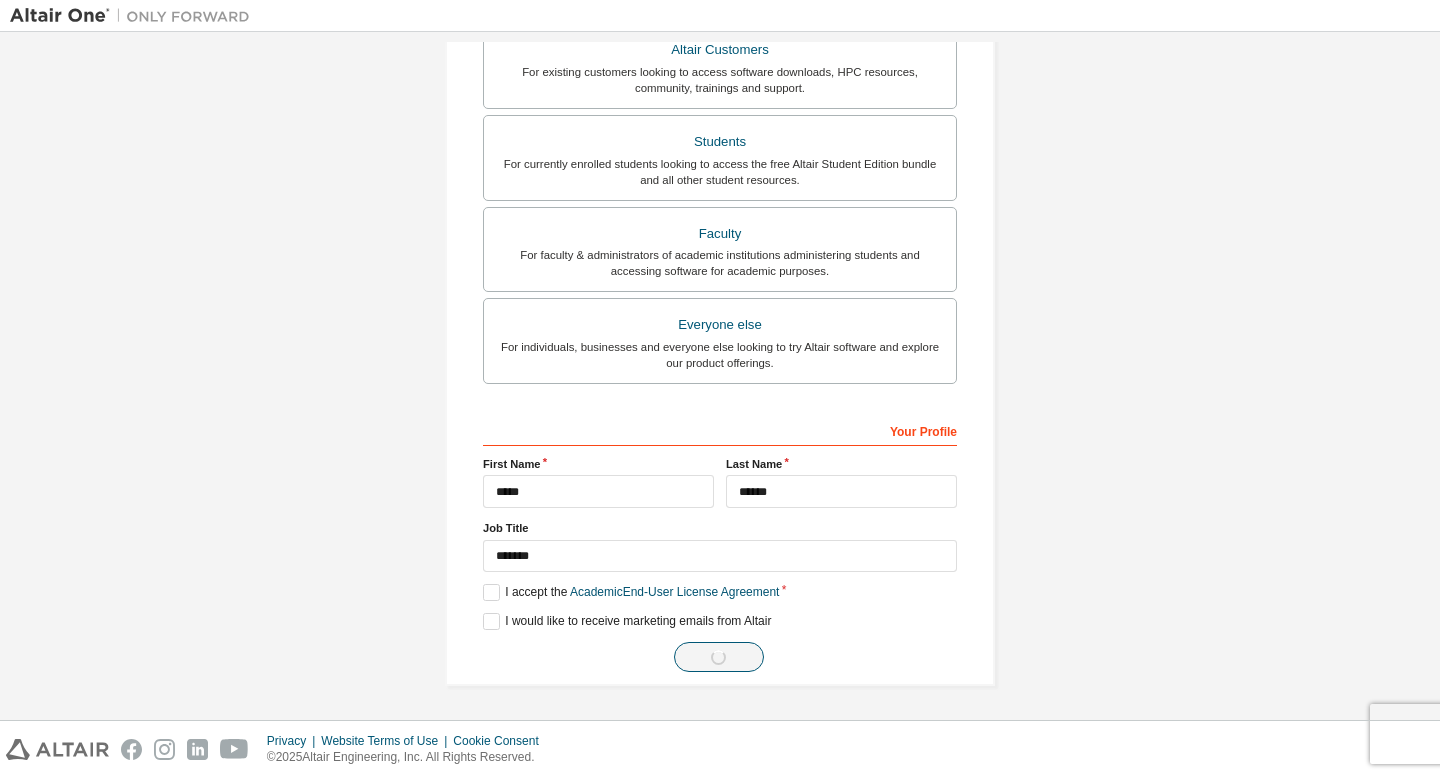 scroll, scrollTop: 0, scrollLeft: 0, axis: both 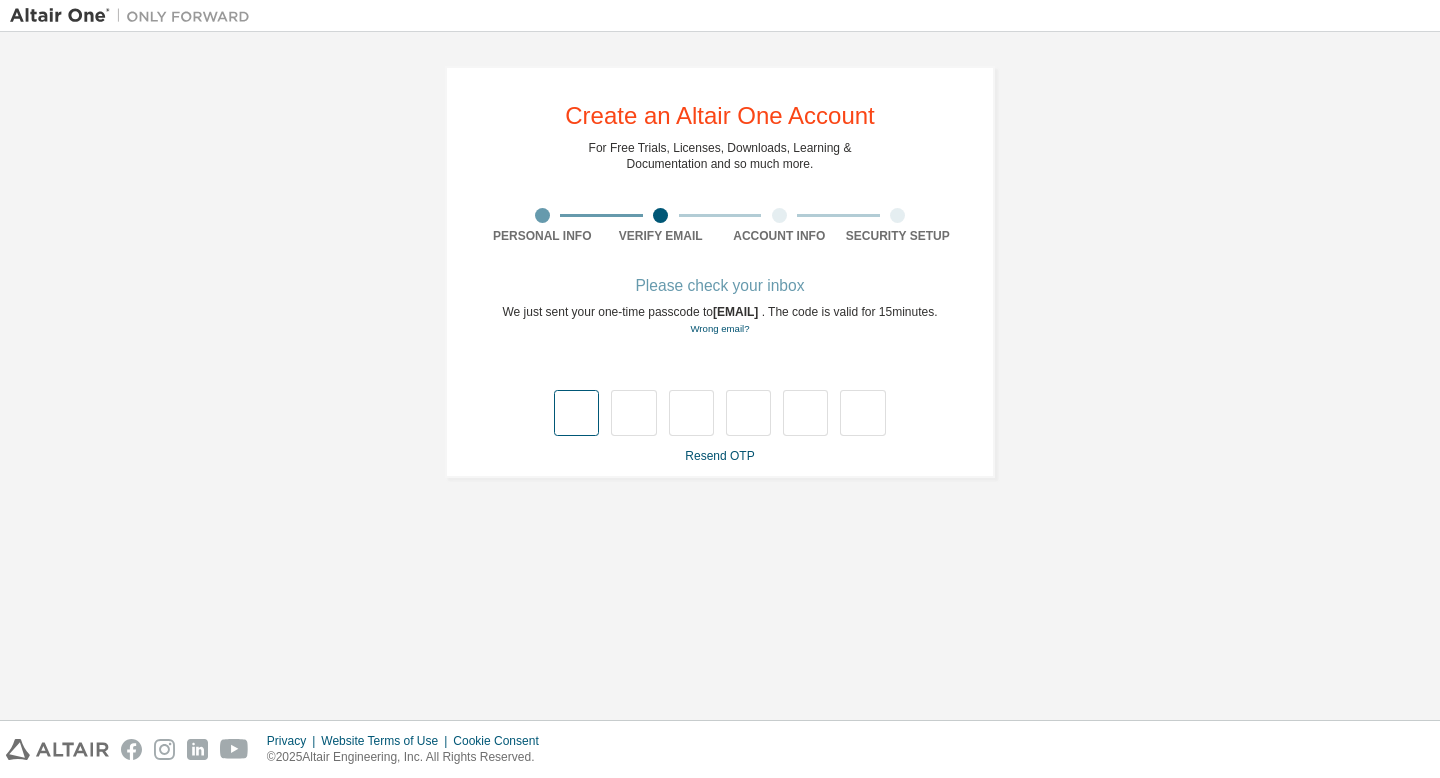 type on "*" 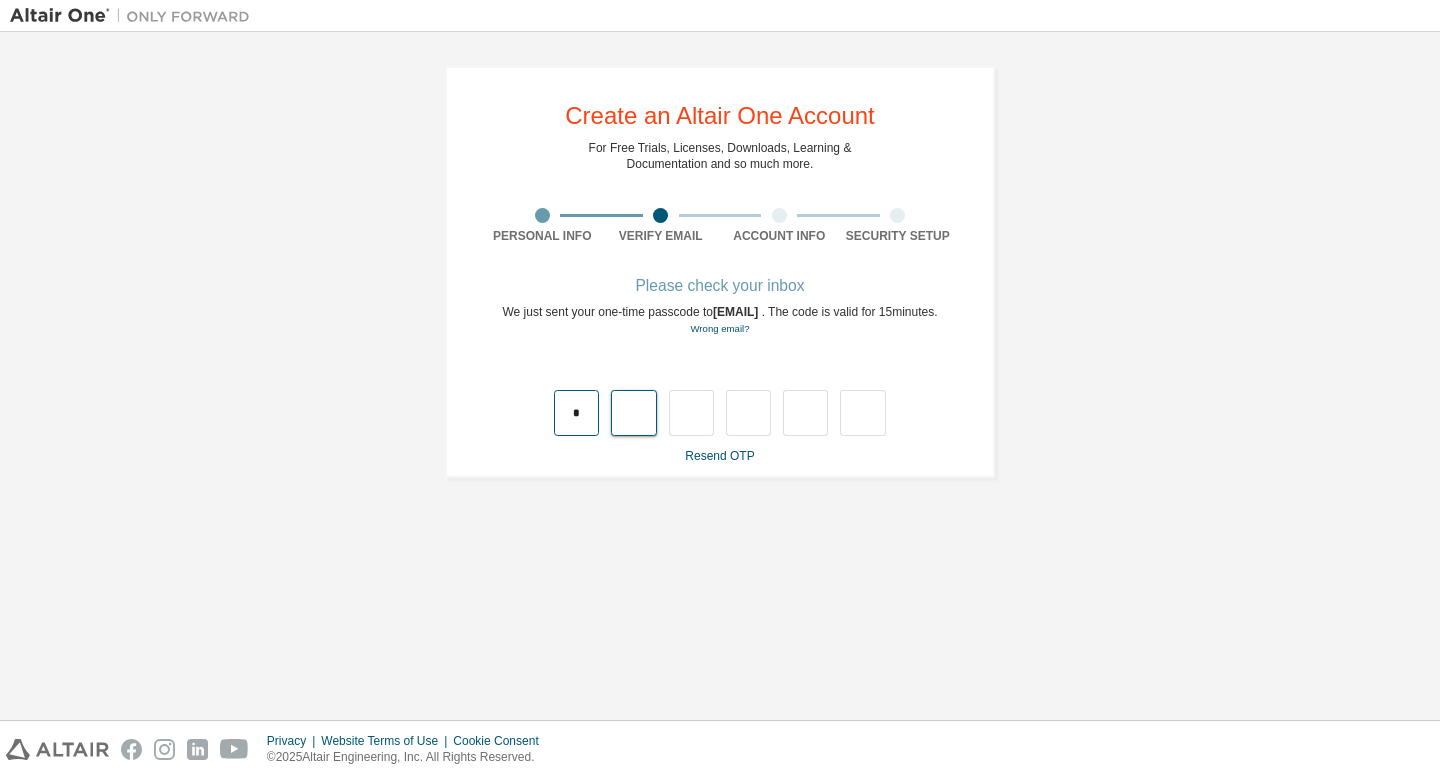 type on "*" 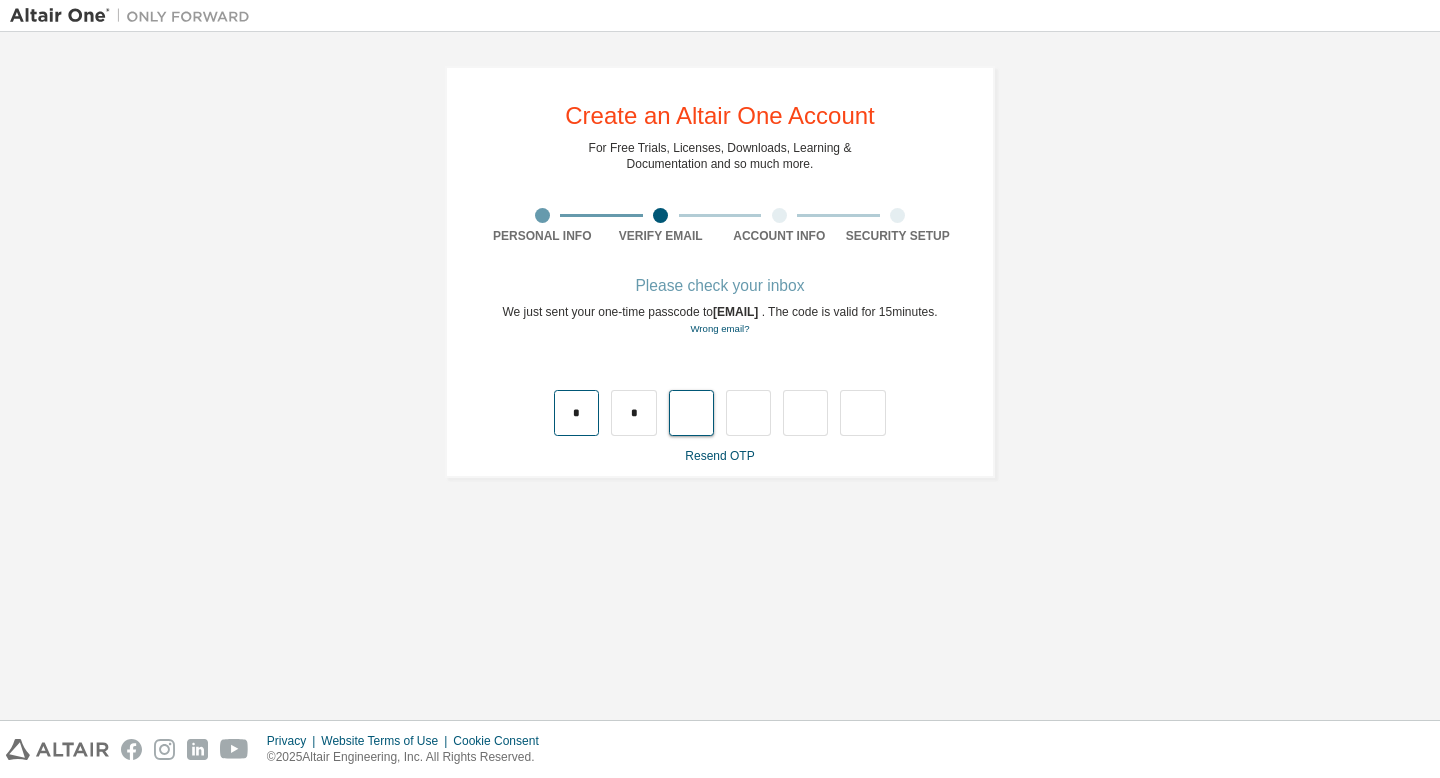 type on "*" 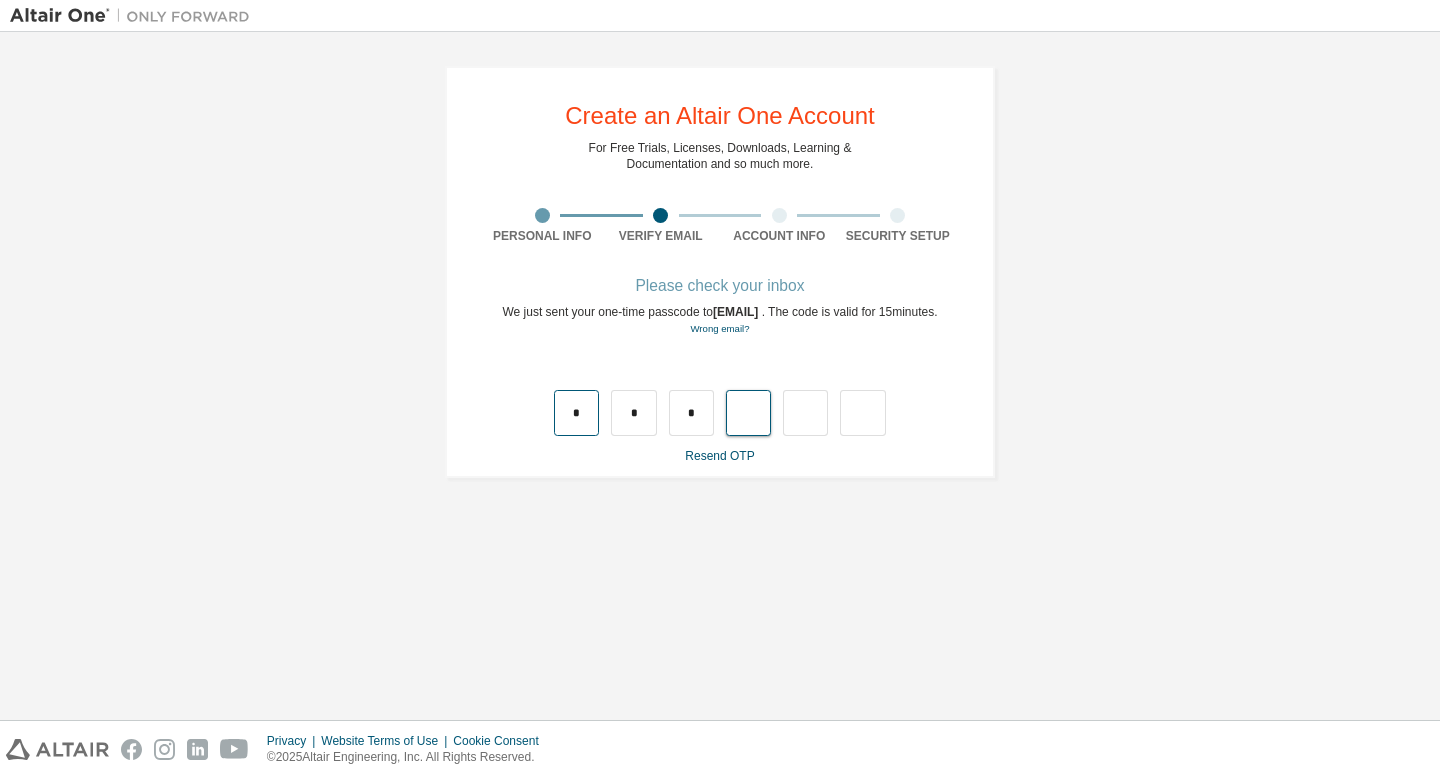 type on "*" 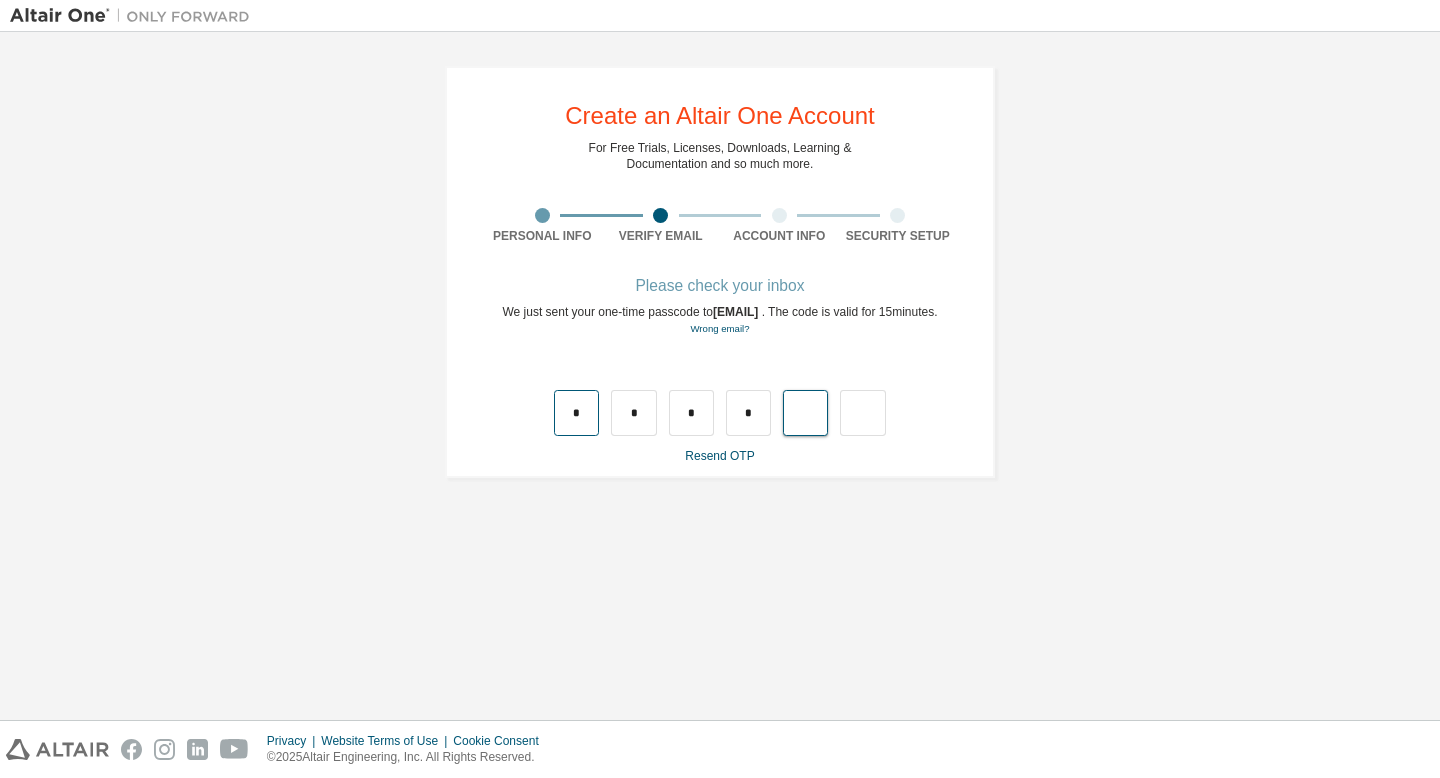 type on "*" 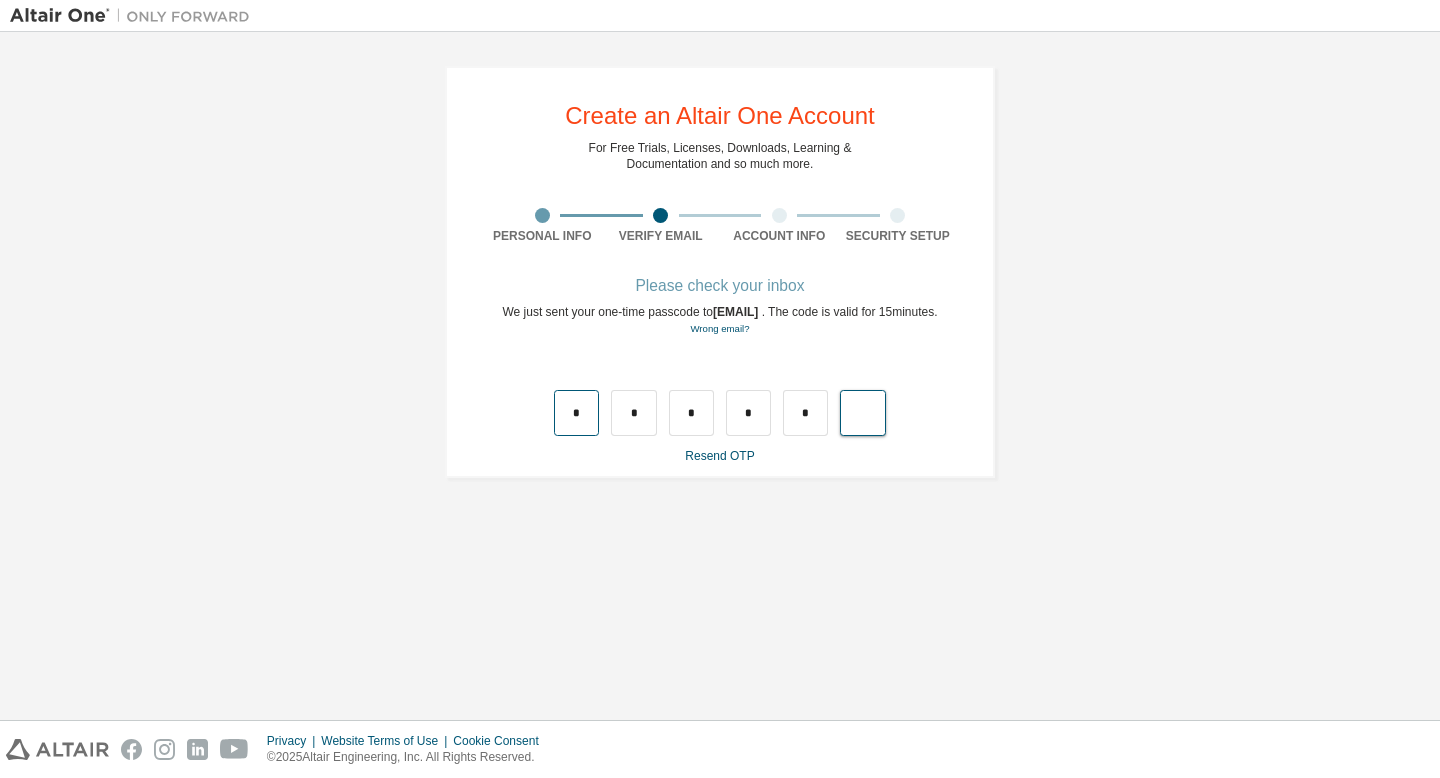 type on "*" 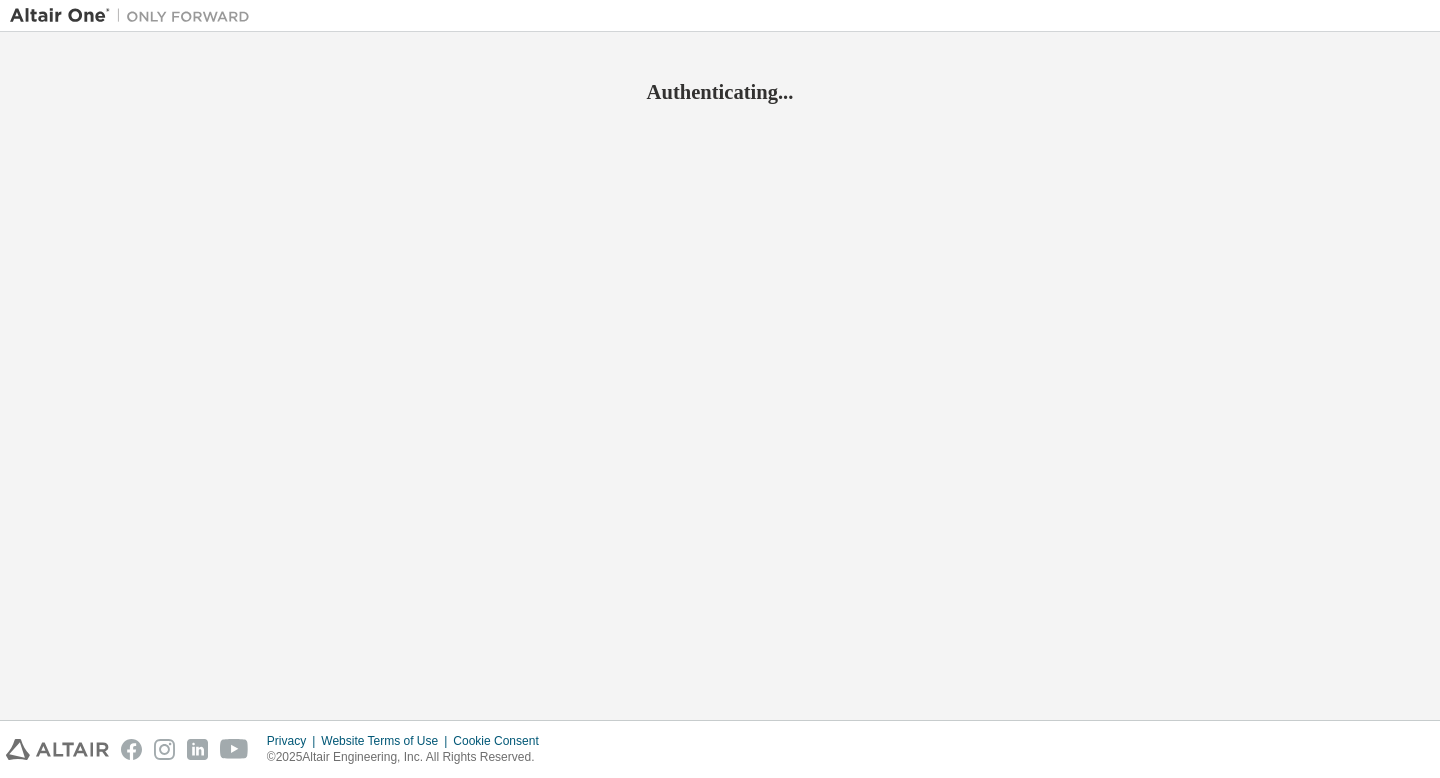 scroll, scrollTop: 0, scrollLeft: 0, axis: both 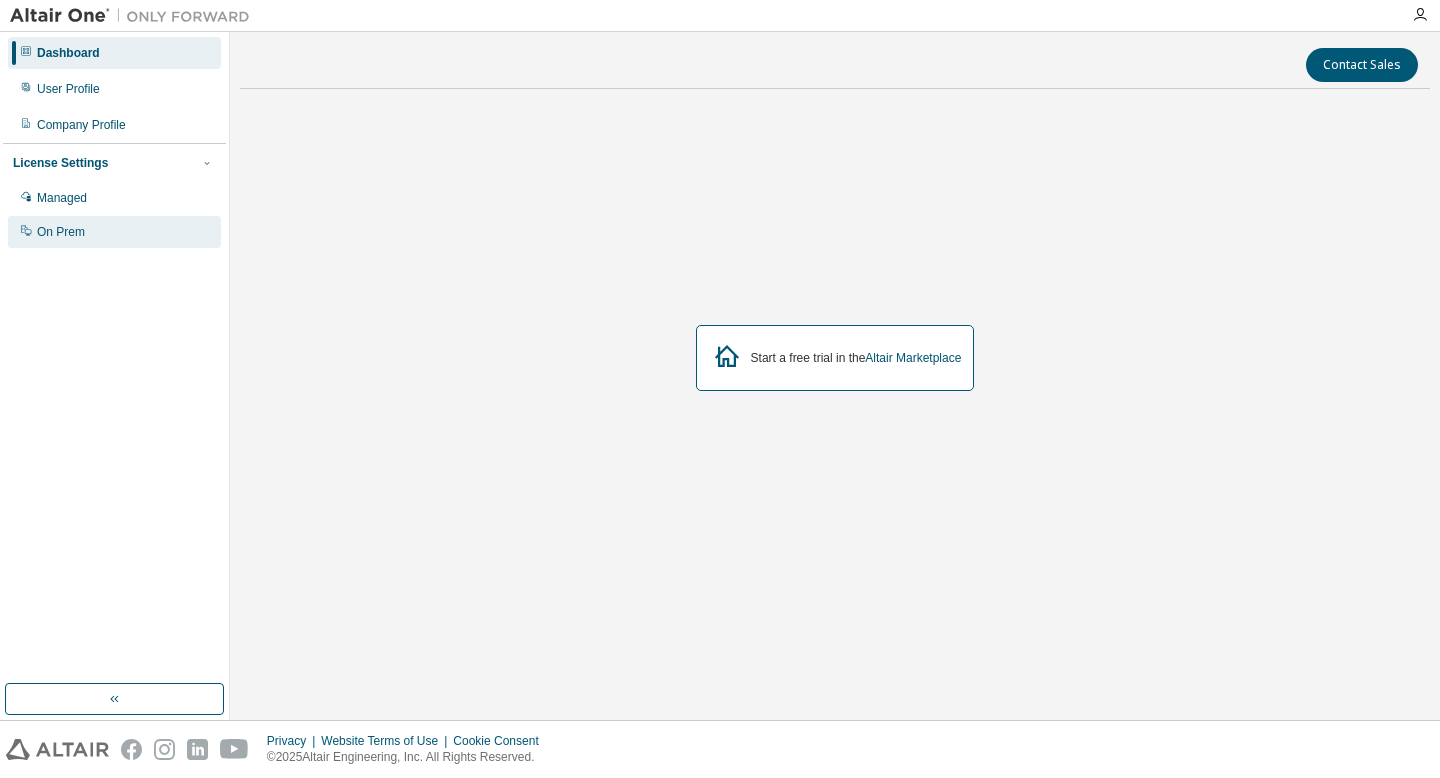click on "On Prem" at bounding box center [61, 232] 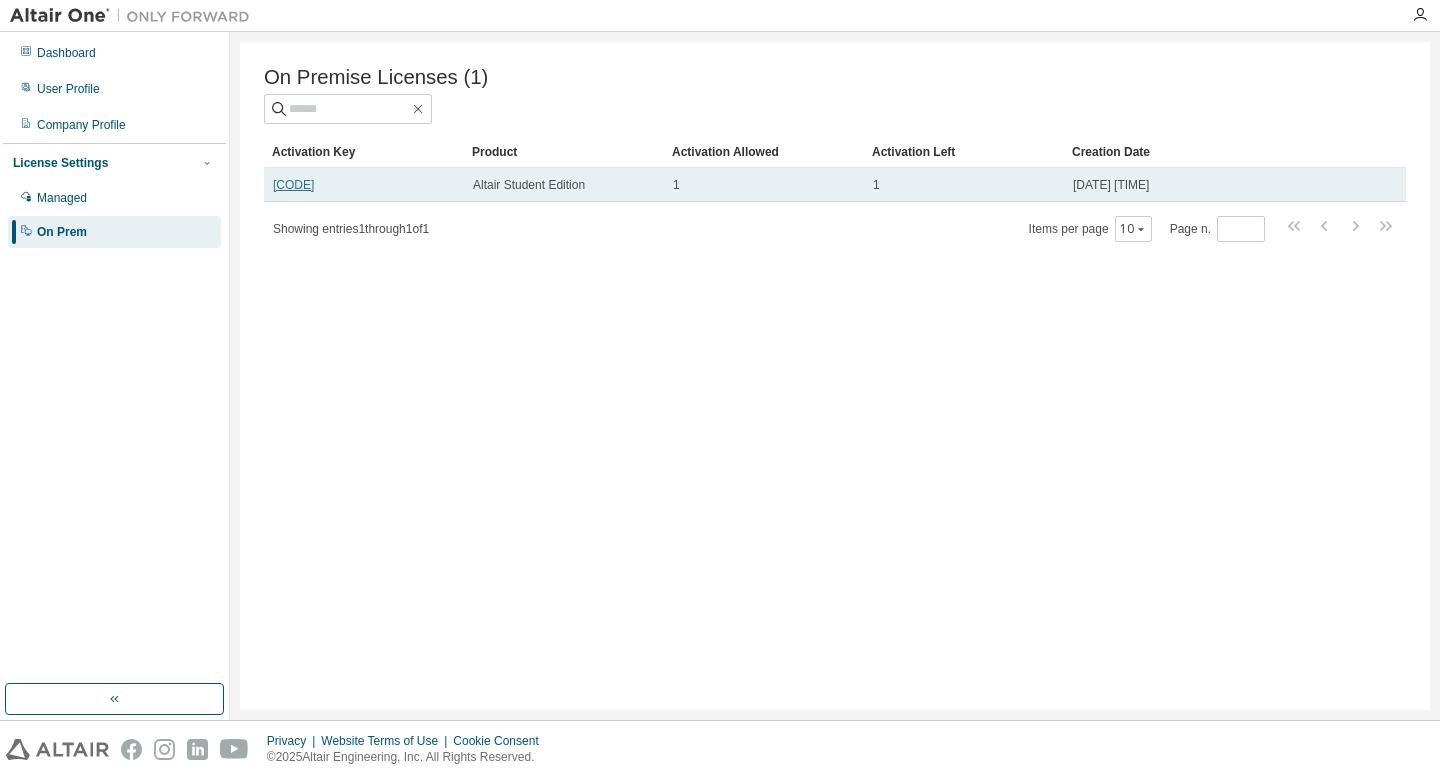 click on "LXSDT-KQQAB-Q5C8U-B5B88" at bounding box center (293, 185) 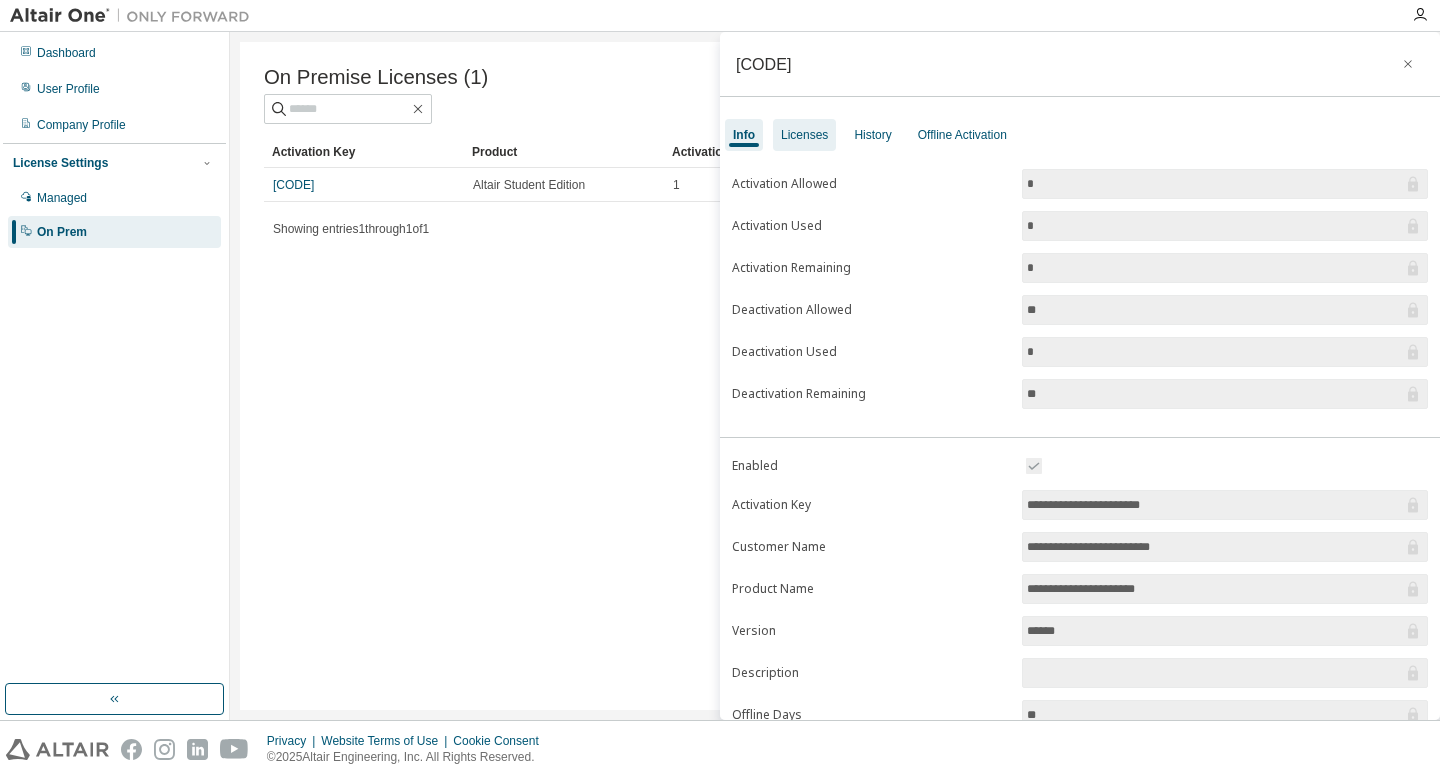 click on "Licenses" at bounding box center (804, 135) 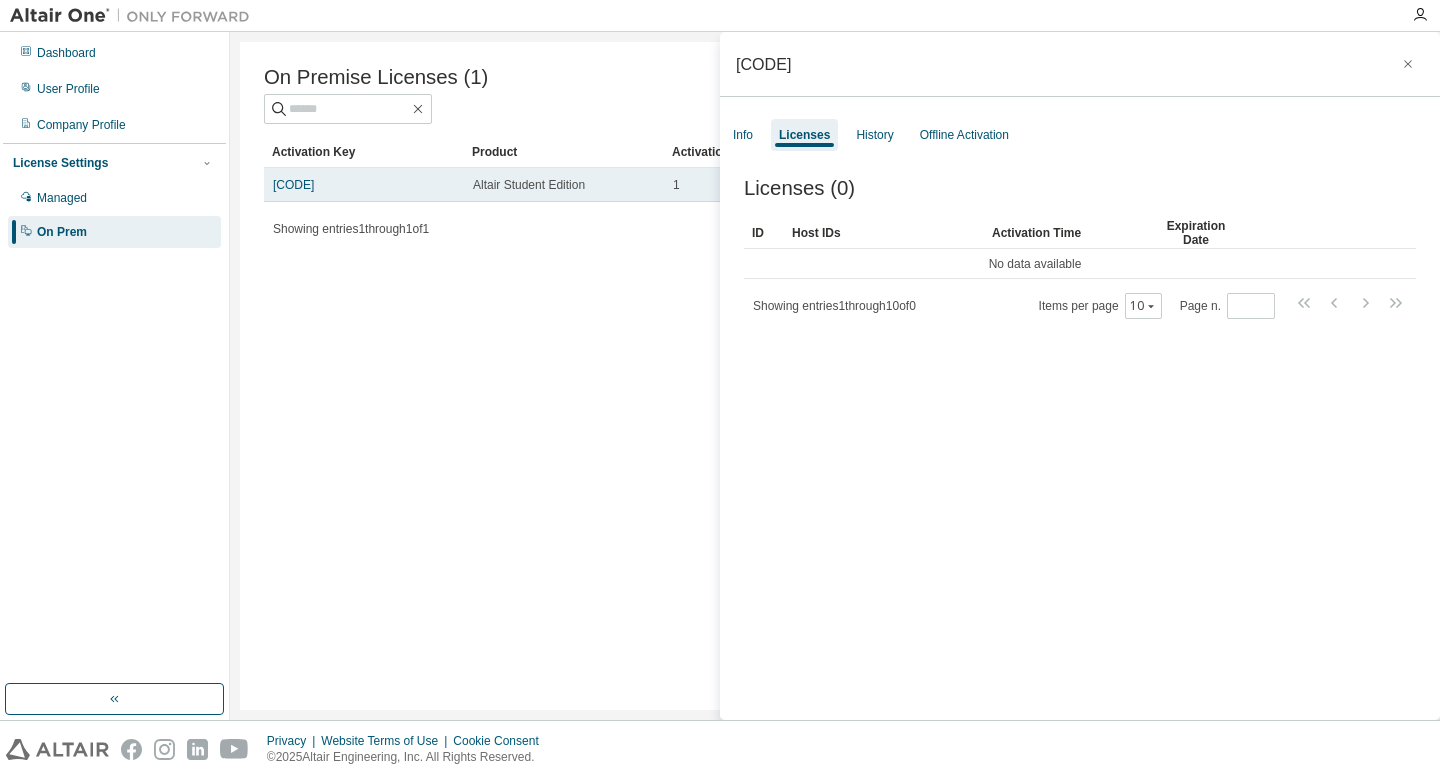 drag, startPoint x: 273, startPoint y: 185, endPoint x: 445, endPoint y: 194, distance: 172.2353 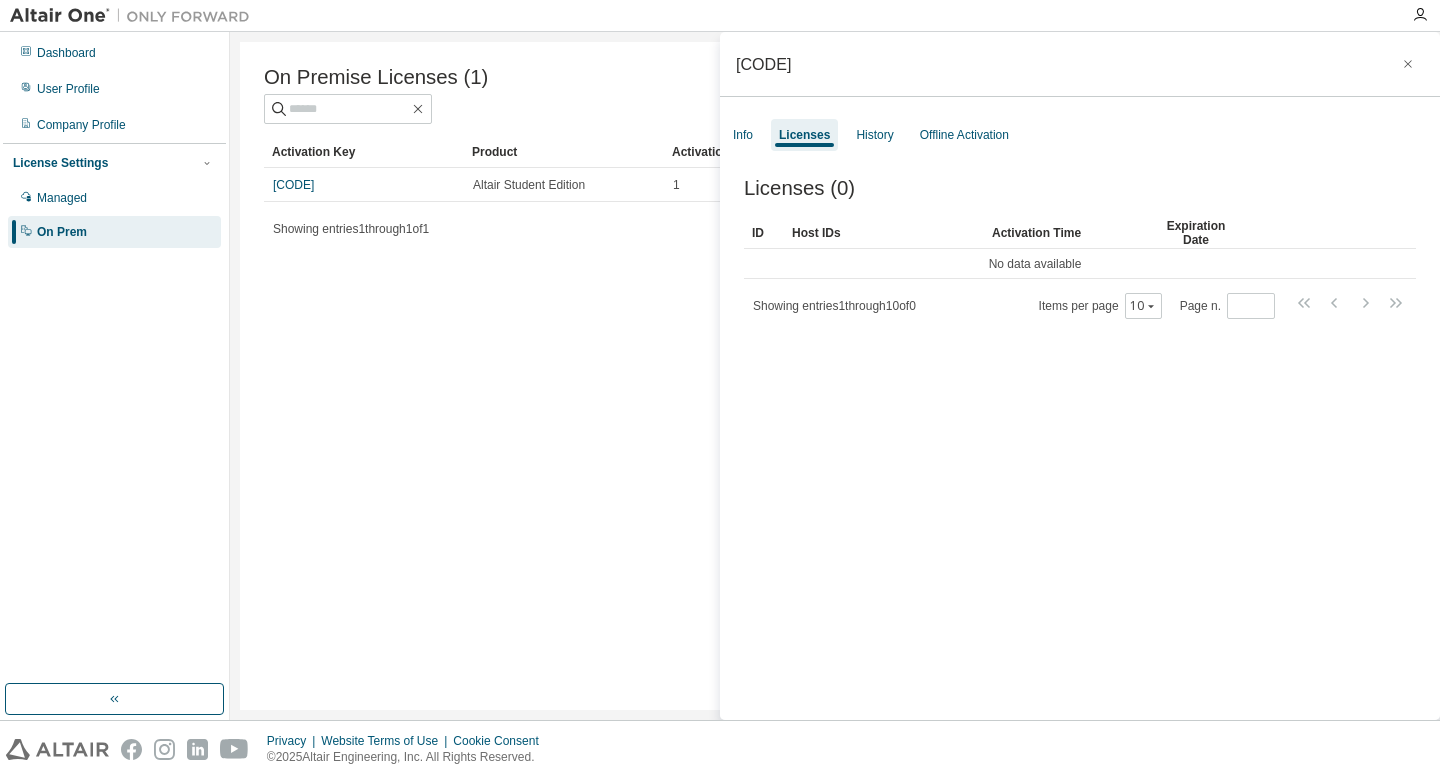 click on "On Premise Licenses (1) Clear Load Save Save As Field Operator Value Select filter Select operand Add criteria Search Activation Key Product Activation Allowed Activation Left Creation Date LXSDT-KQQAB-Q5C8U-B5B88 Altair Student Edition 1 1 2025-08-05 02:34:34 Showing entries  1  through  1  of  1 Items per page 10 Page n. *" at bounding box center [835, 376] 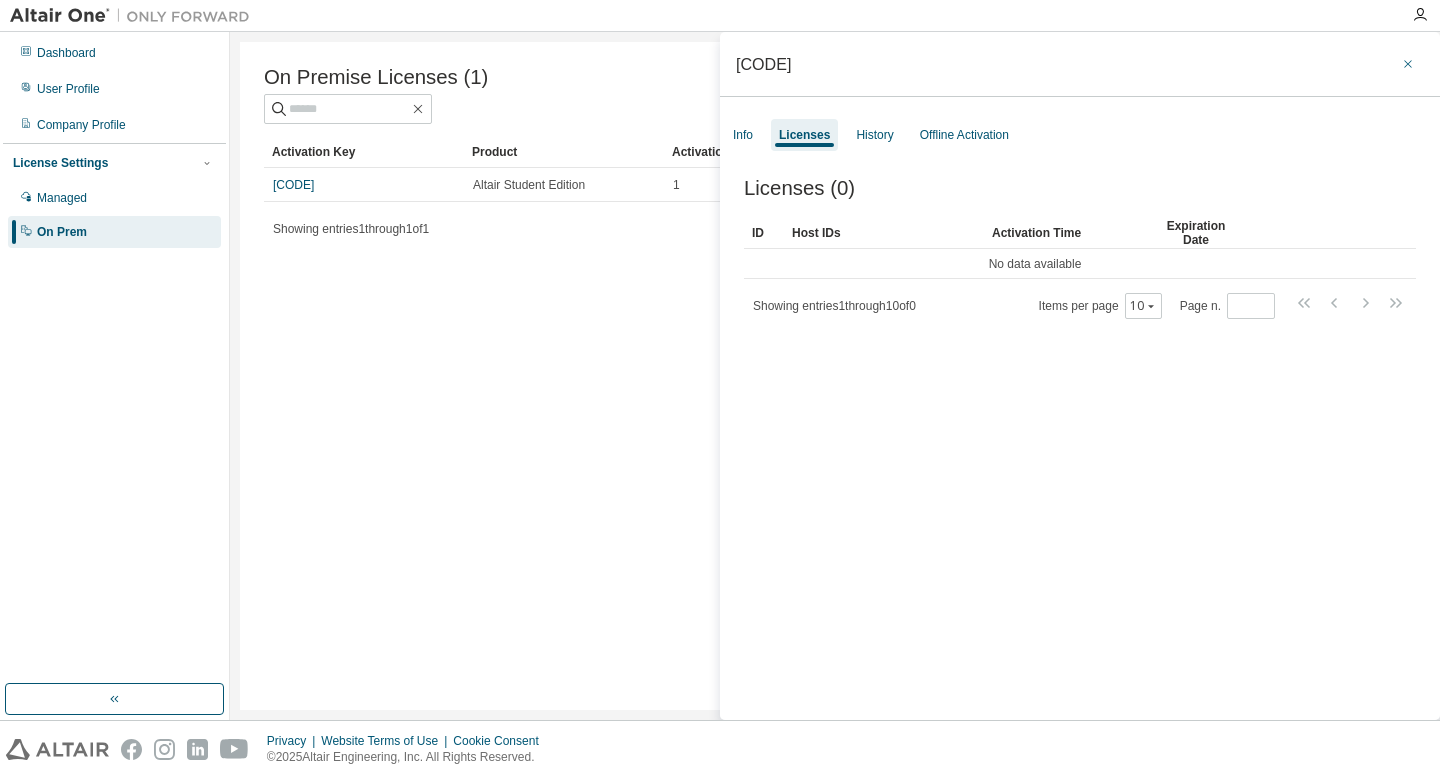 click 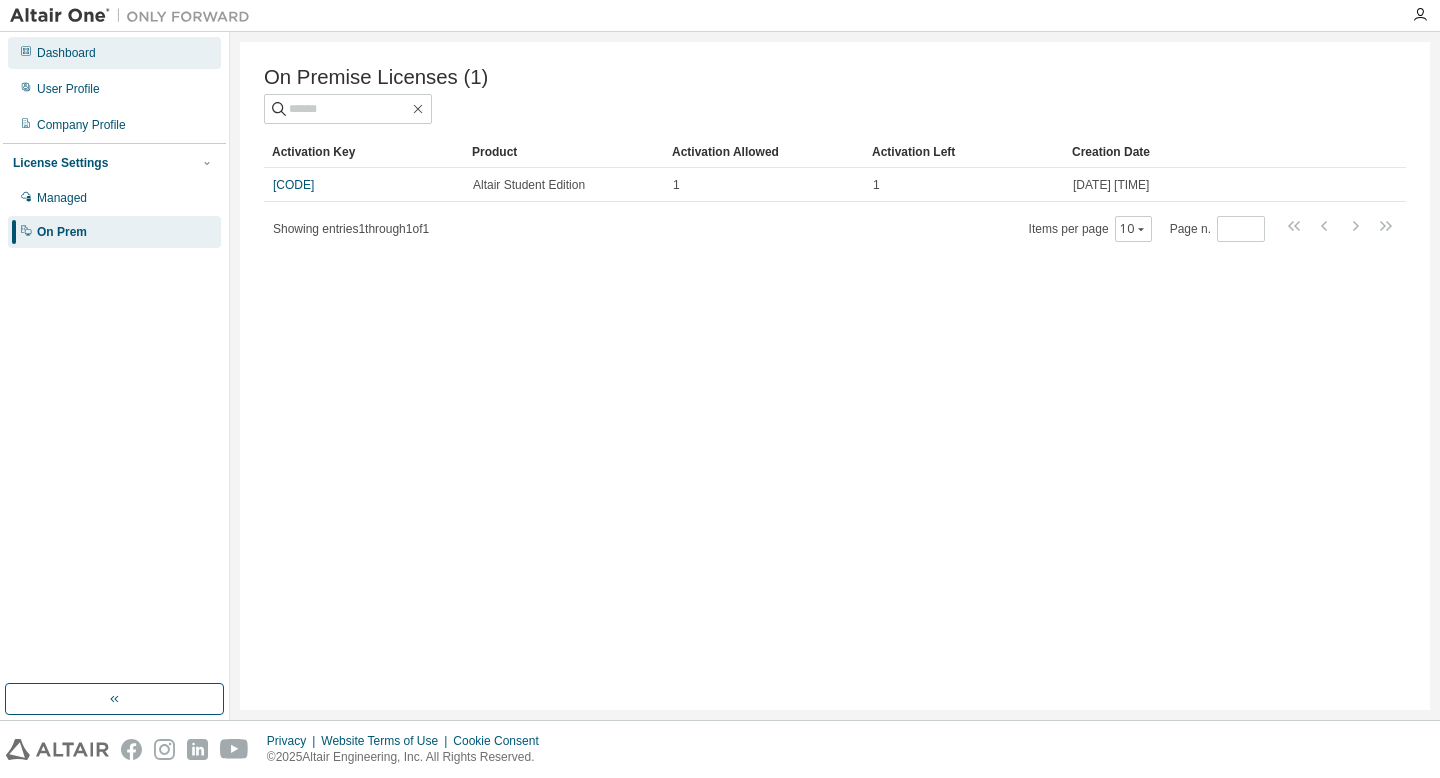 click on "Dashboard" at bounding box center (66, 53) 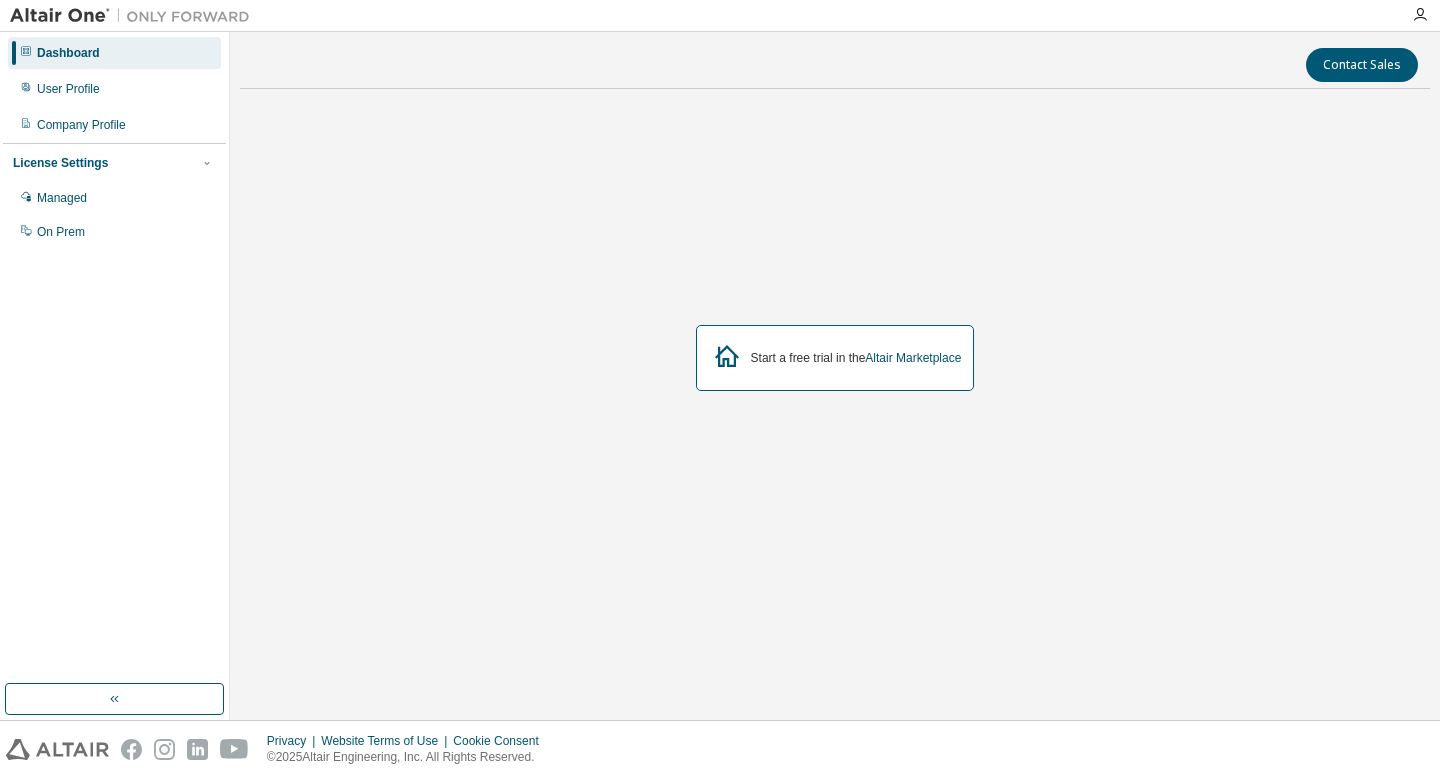 click on "Start a free trial in the  Altair Marketplace" at bounding box center [835, 358] 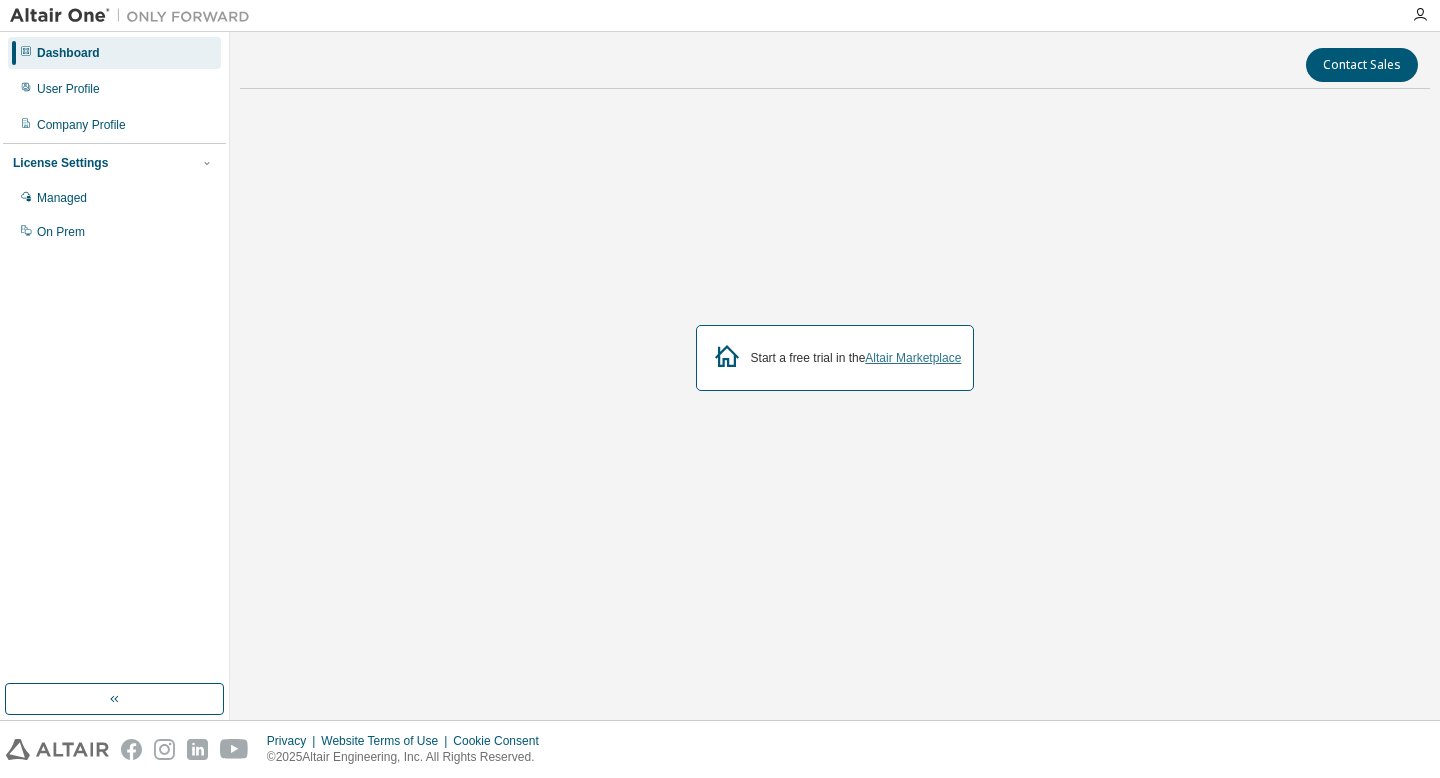click on "Altair Marketplace" at bounding box center (913, 358) 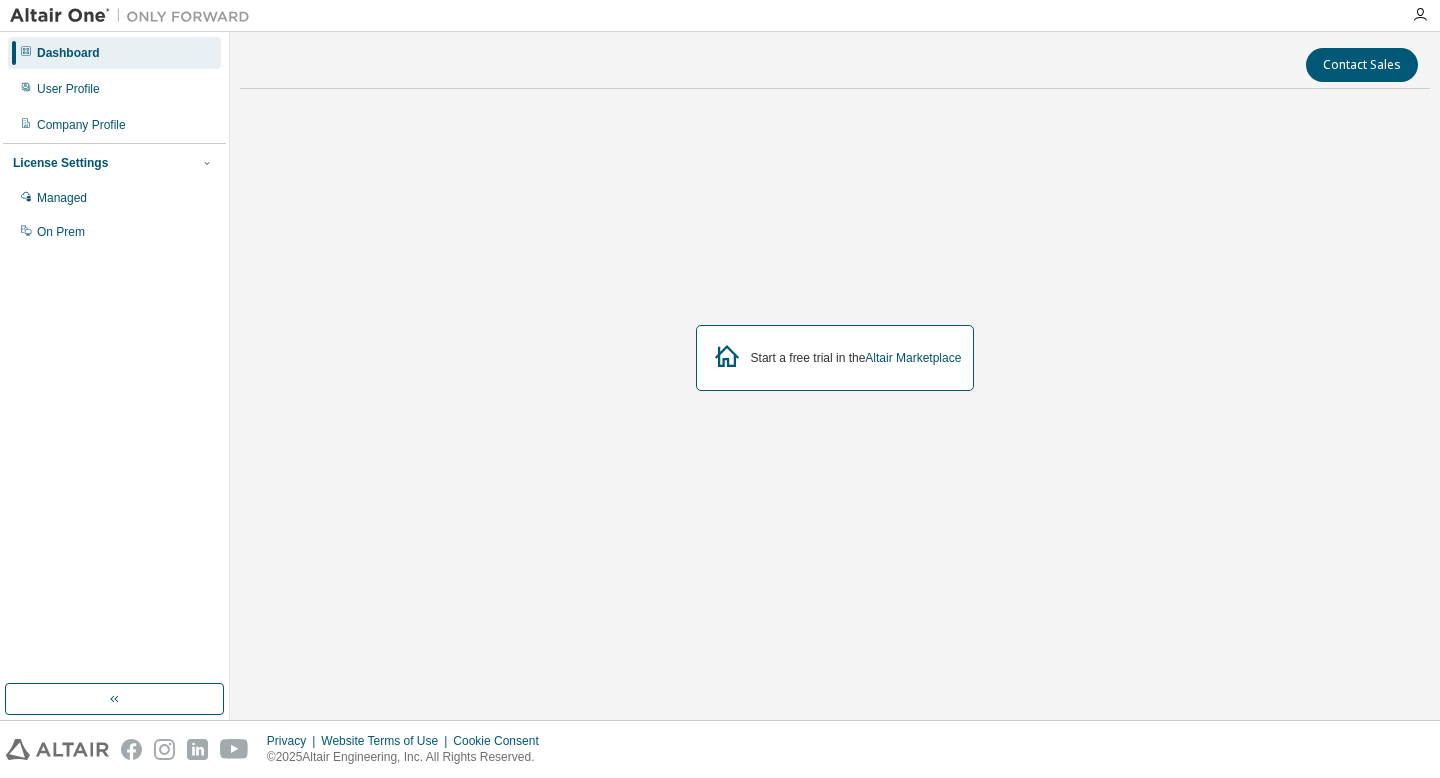 scroll, scrollTop: 0, scrollLeft: 0, axis: both 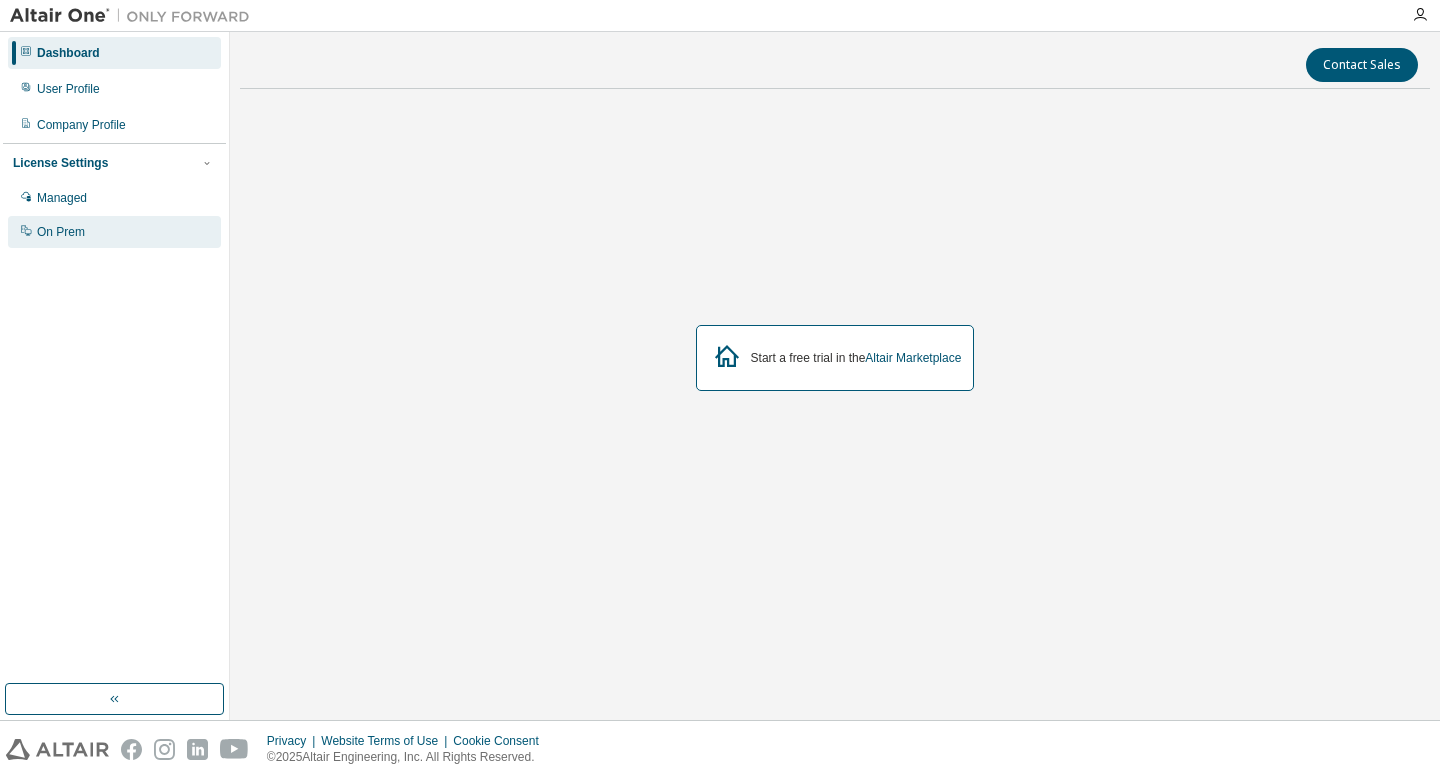 click on "On Prem" at bounding box center [114, 232] 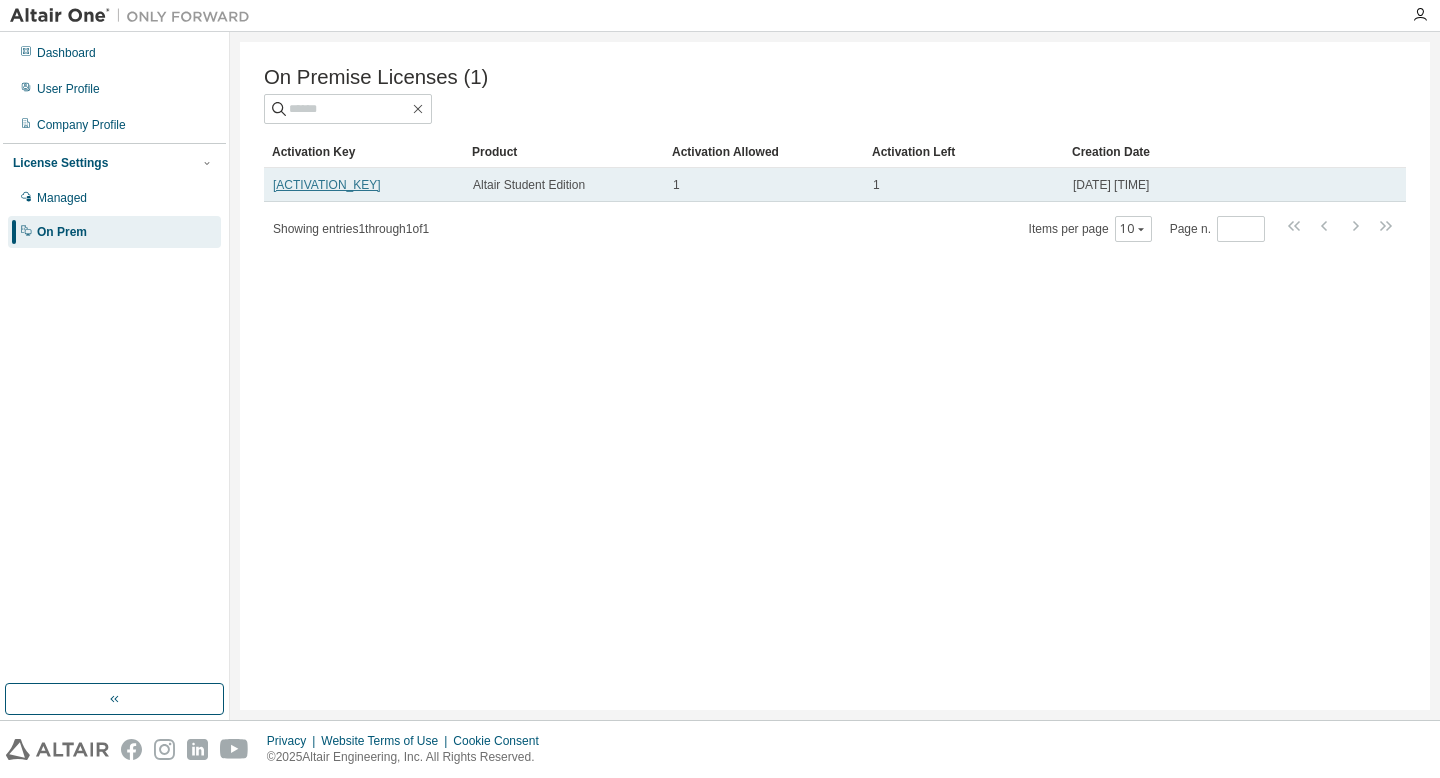 click on "LXSDT-KQQAB-Q5C8U-B5B88" at bounding box center (327, 185) 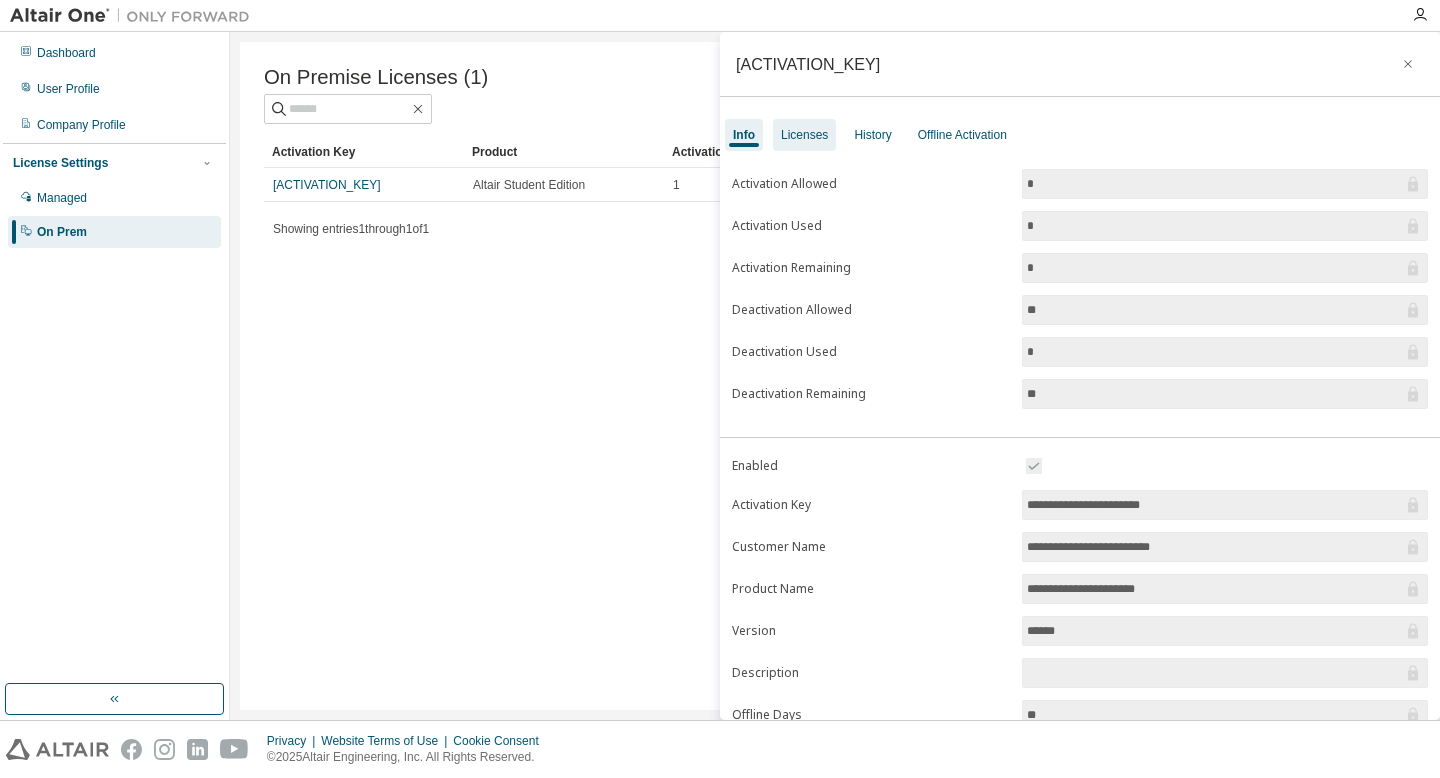 click on "Licenses" at bounding box center [804, 135] 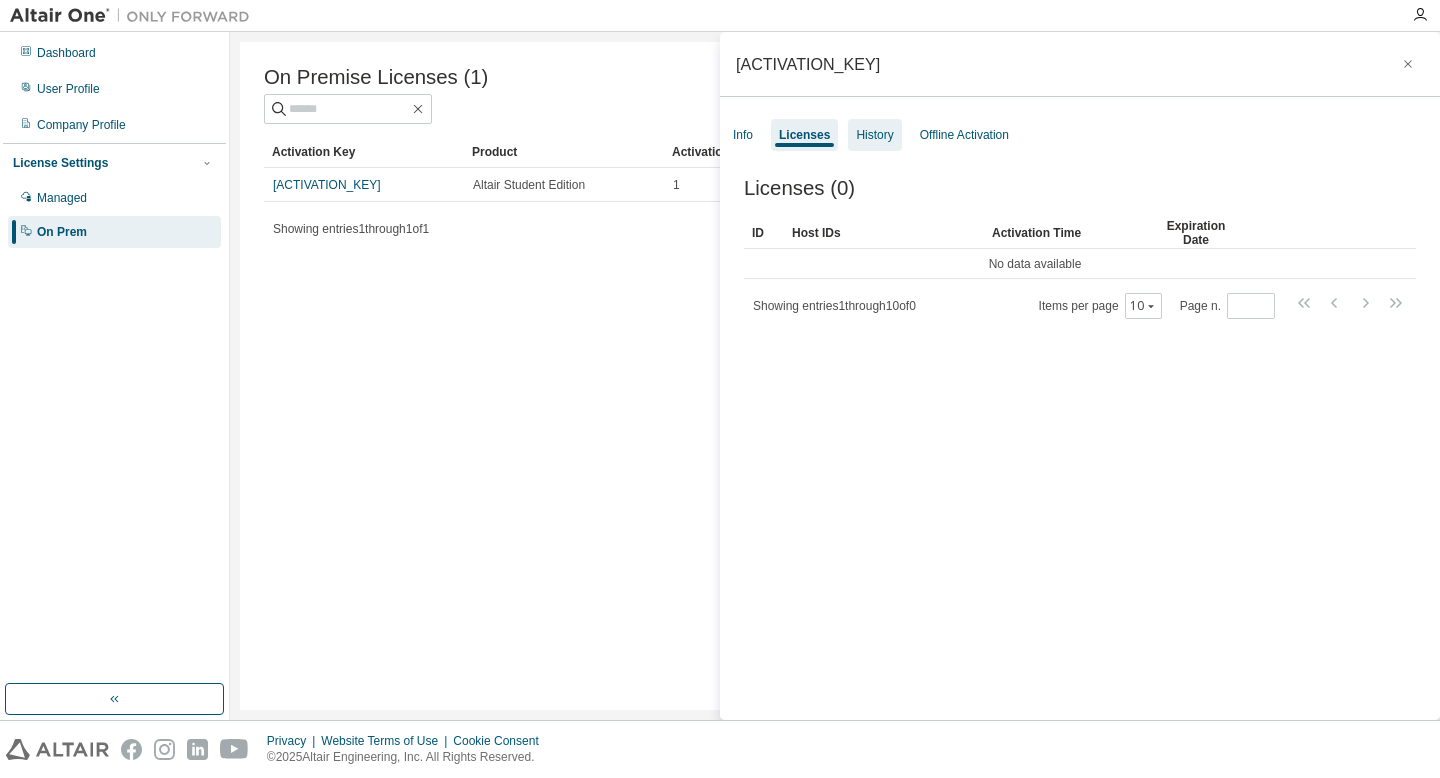click on "History" at bounding box center [874, 135] 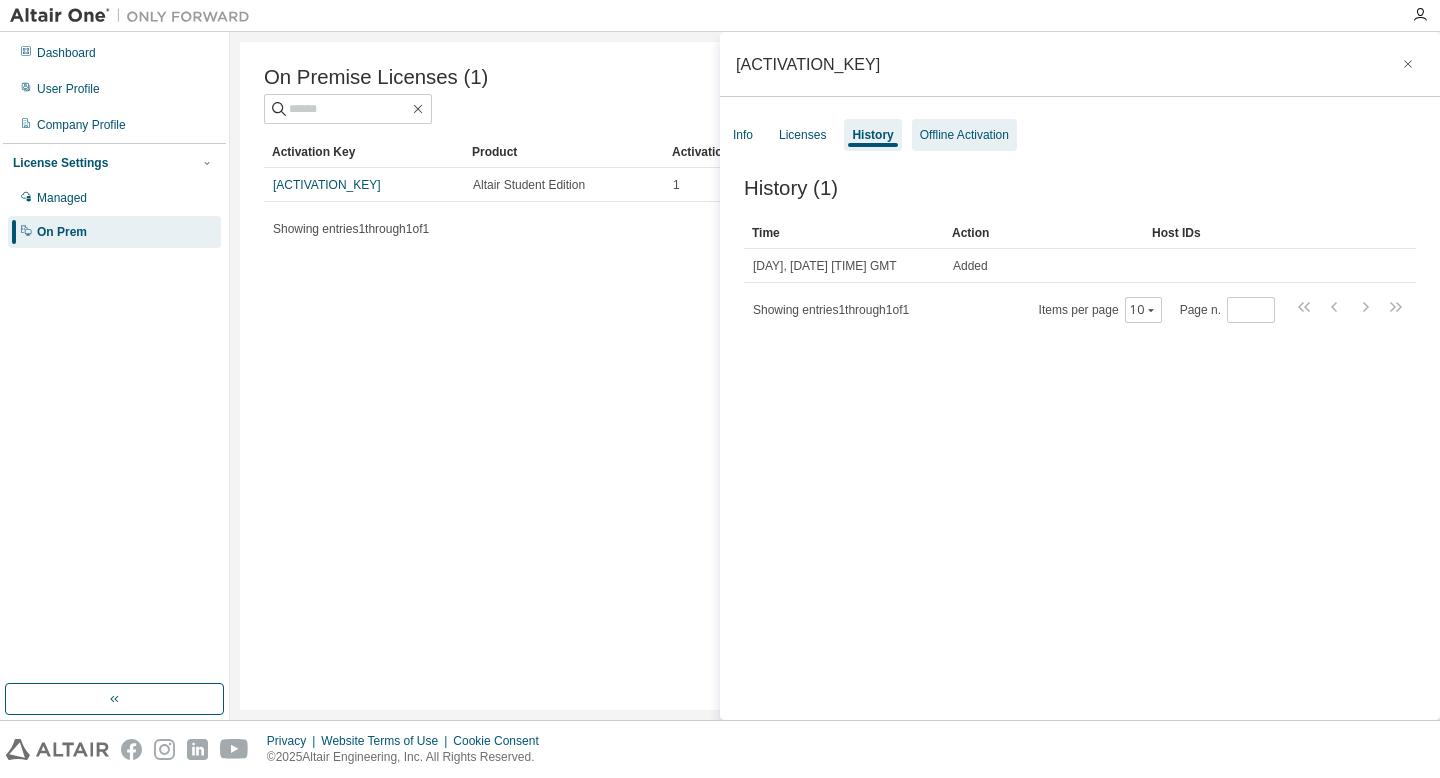 click on "Offline Activation" at bounding box center (964, 135) 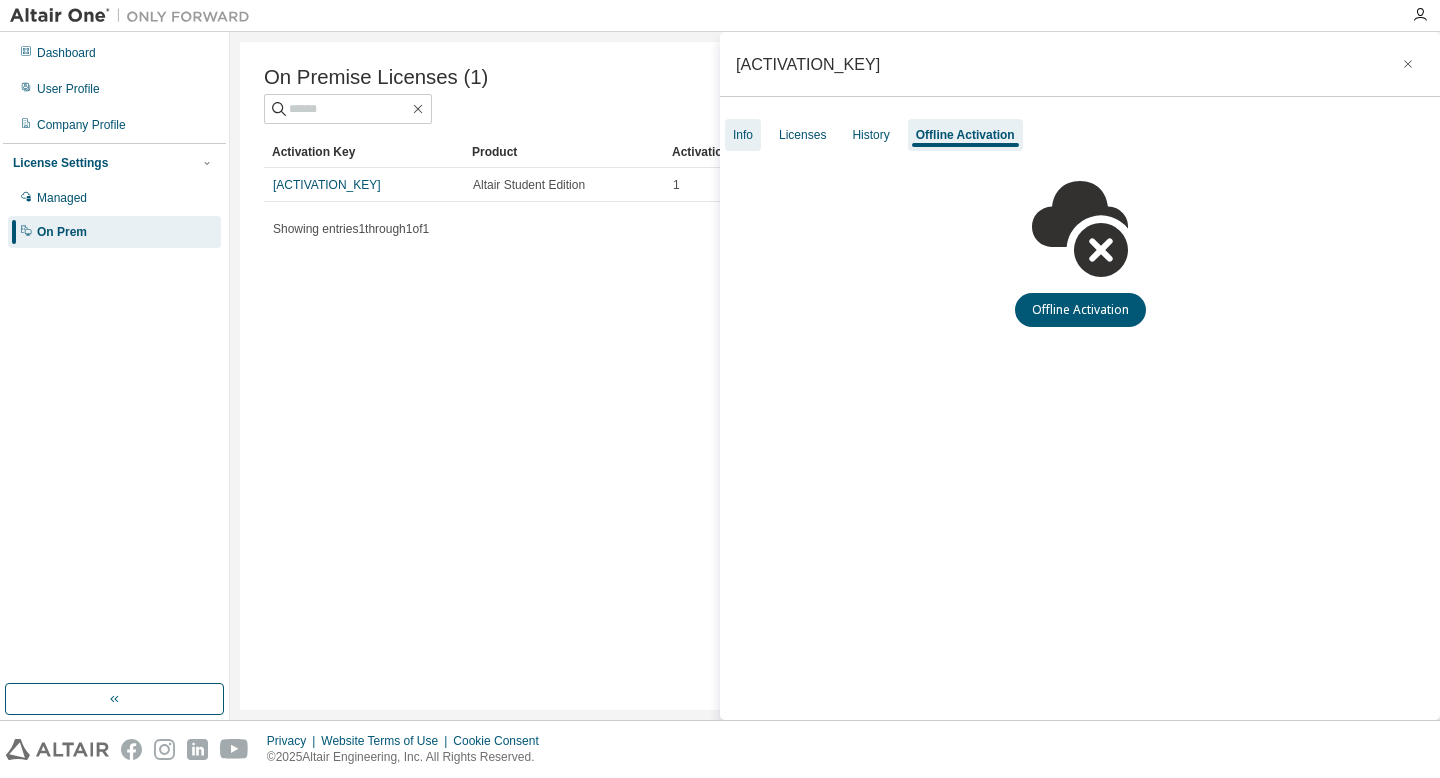 click on "Info" at bounding box center [743, 135] 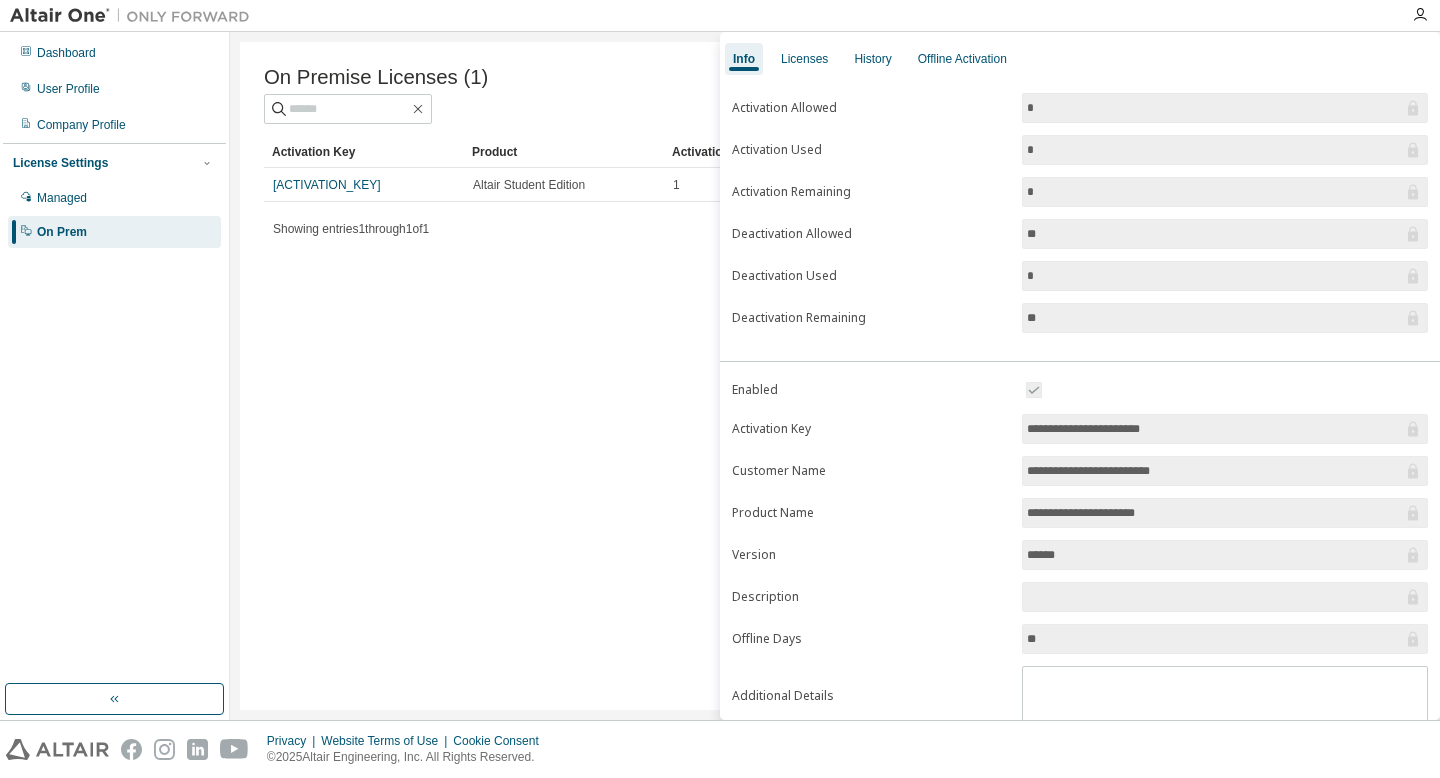 scroll, scrollTop: 86, scrollLeft: 0, axis: vertical 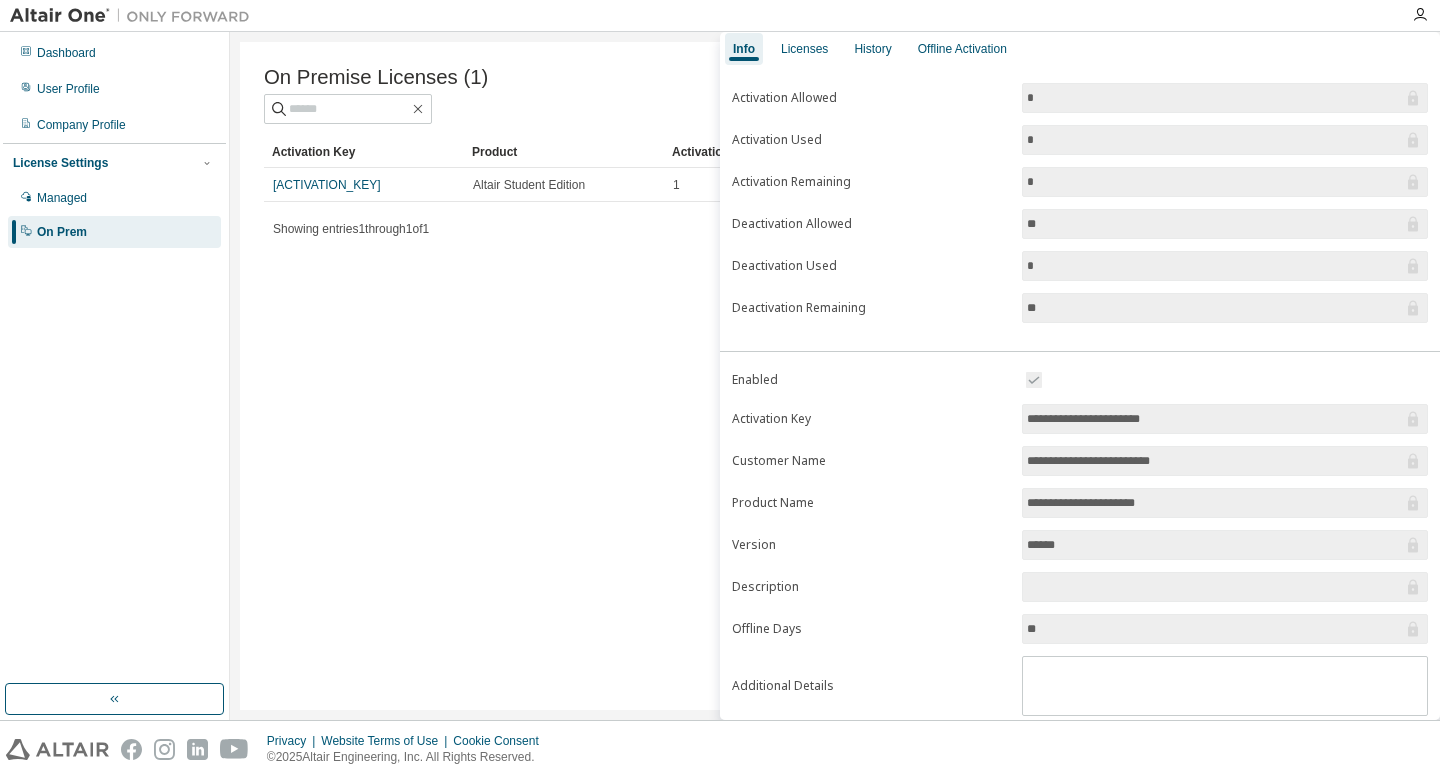 drag, startPoint x: 1216, startPoint y: 419, endPoint x: 1013, endPoint y: 418, distance: 203.00246 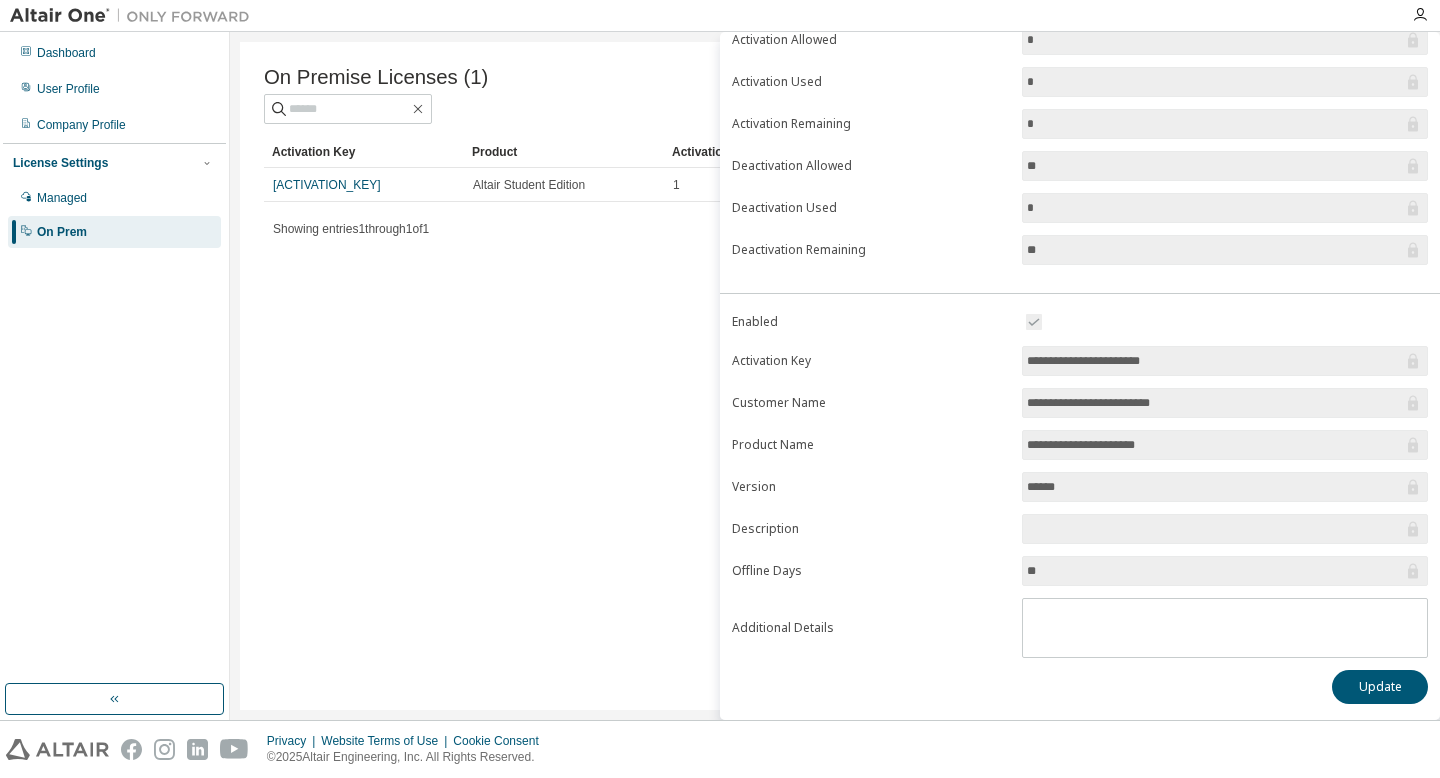 click on "On Premise Licenses (1) Clear Load Save Save As Field Operator Value Select filter Select operand Add criteria Search Activation Key Product Activation Allowed Activation Left Creation Date LXSDT-KQQAB-Q5C8U-B5B88 Altair Student Edition 1 1 2025-08-05 02:34:34 Showing entries  1  through  1  of  1 Items per page 10 Page n. *" at bounding box center [835, 376] 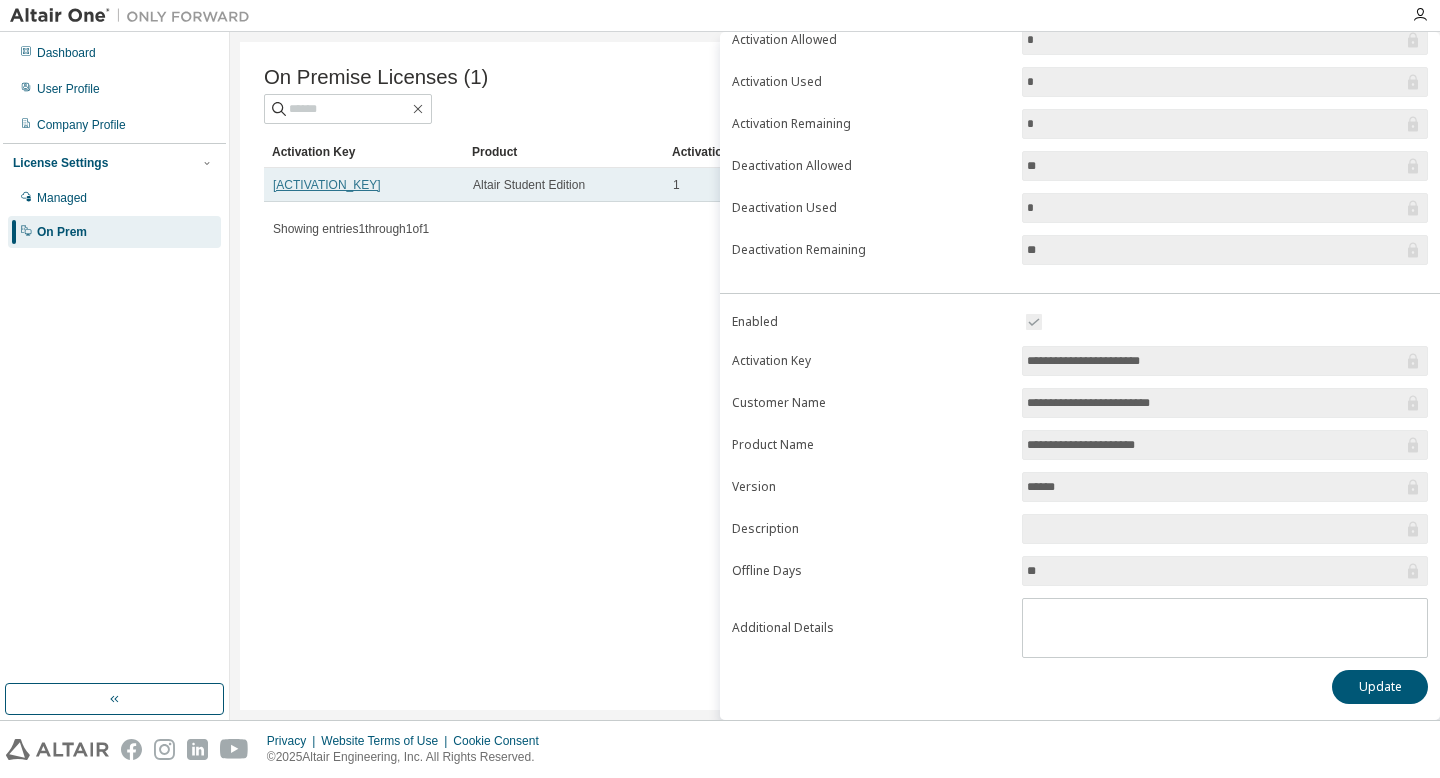 click on "LXSDT-KQQAB-Q5C8U-B5B88" at bounding box center [327, 185] 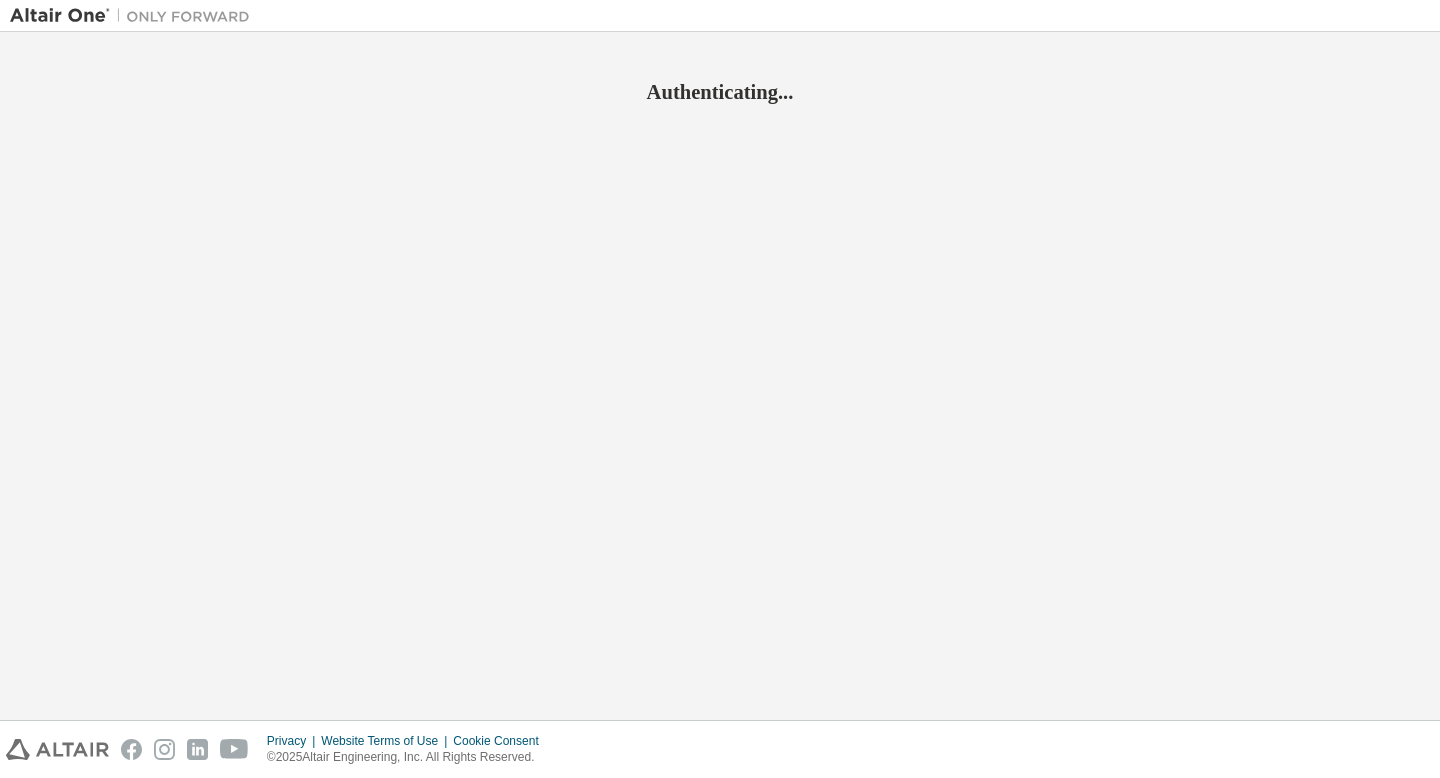 scroll, scrollTop: 0, scrollLeft: 0, axis: both 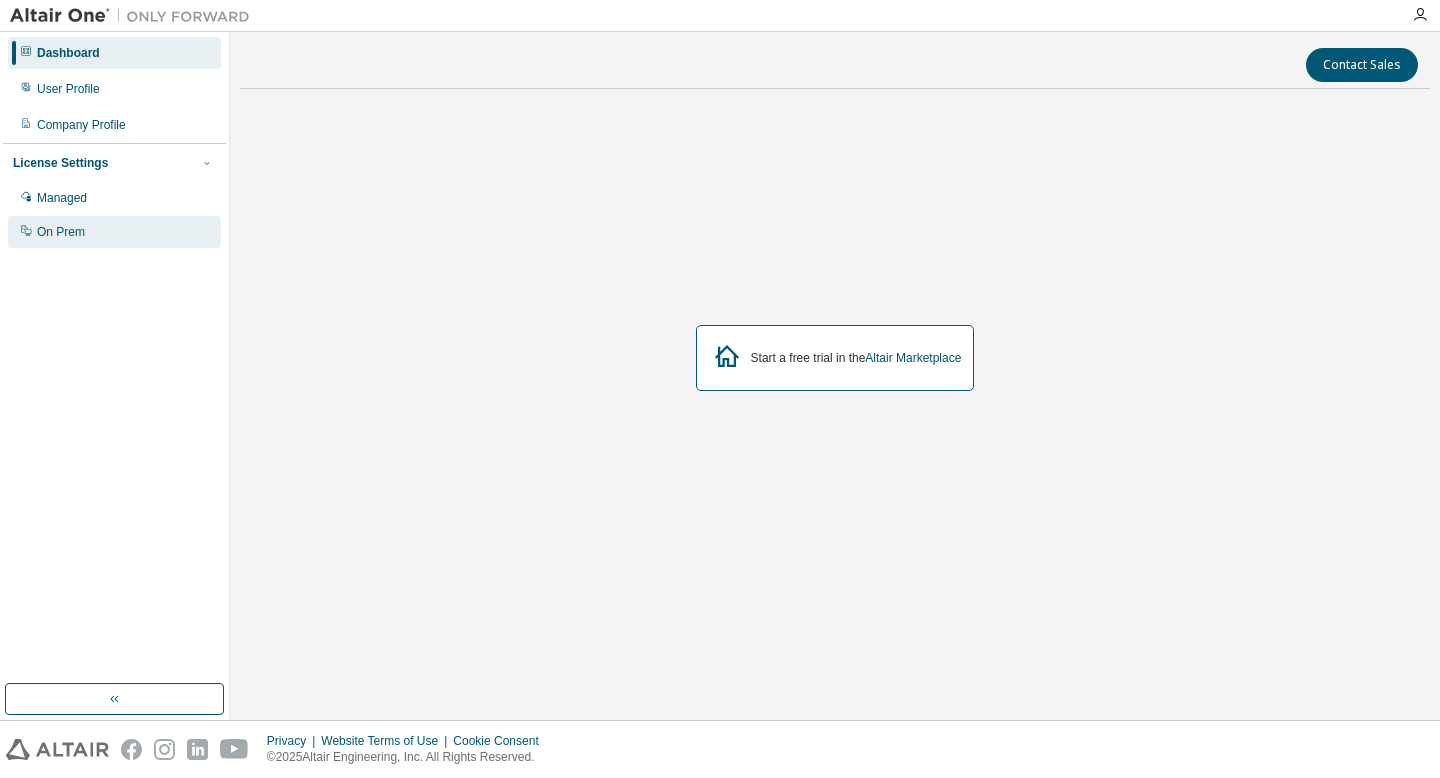 click on "On Prem" at bounding box center (61, 232) 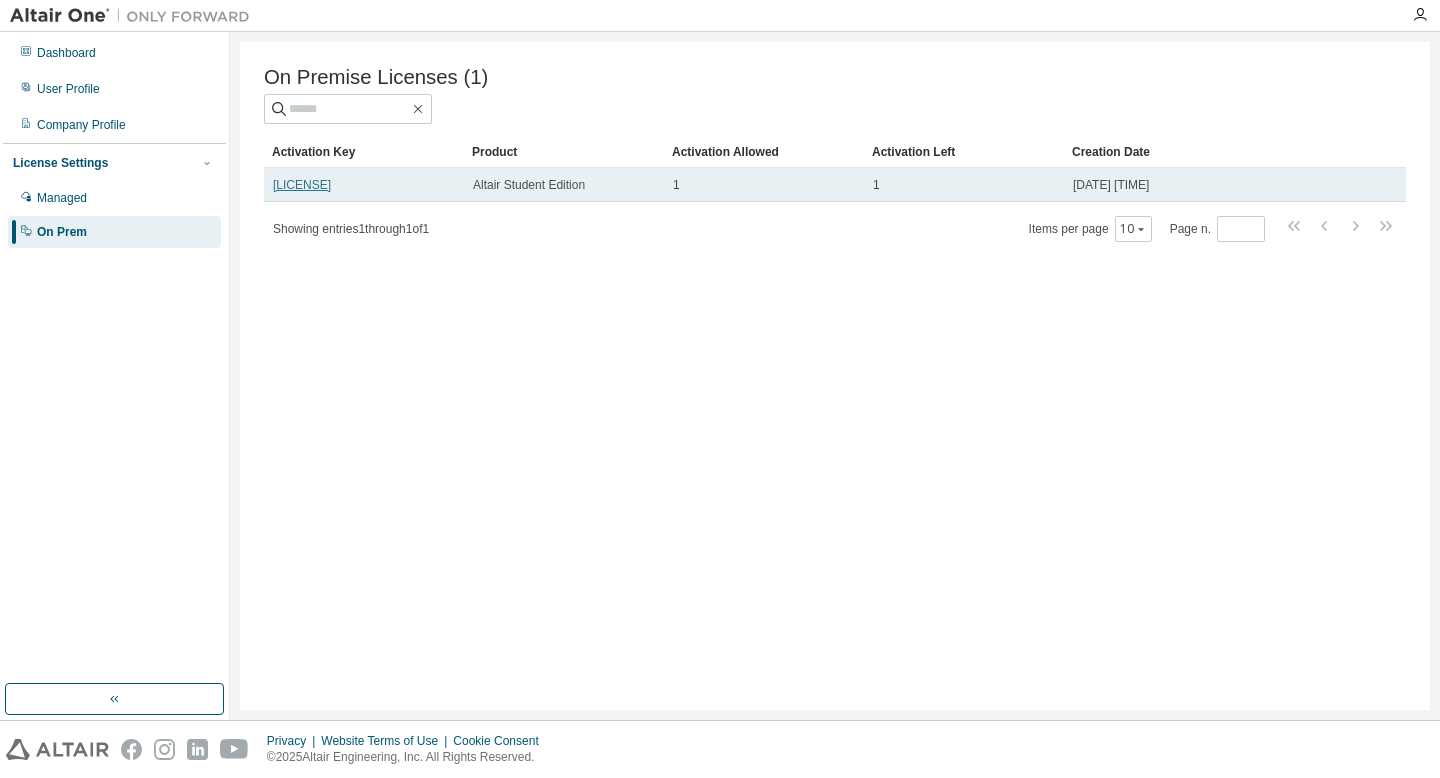 click on "[LICENSE]" at bounding box center [302, 185] 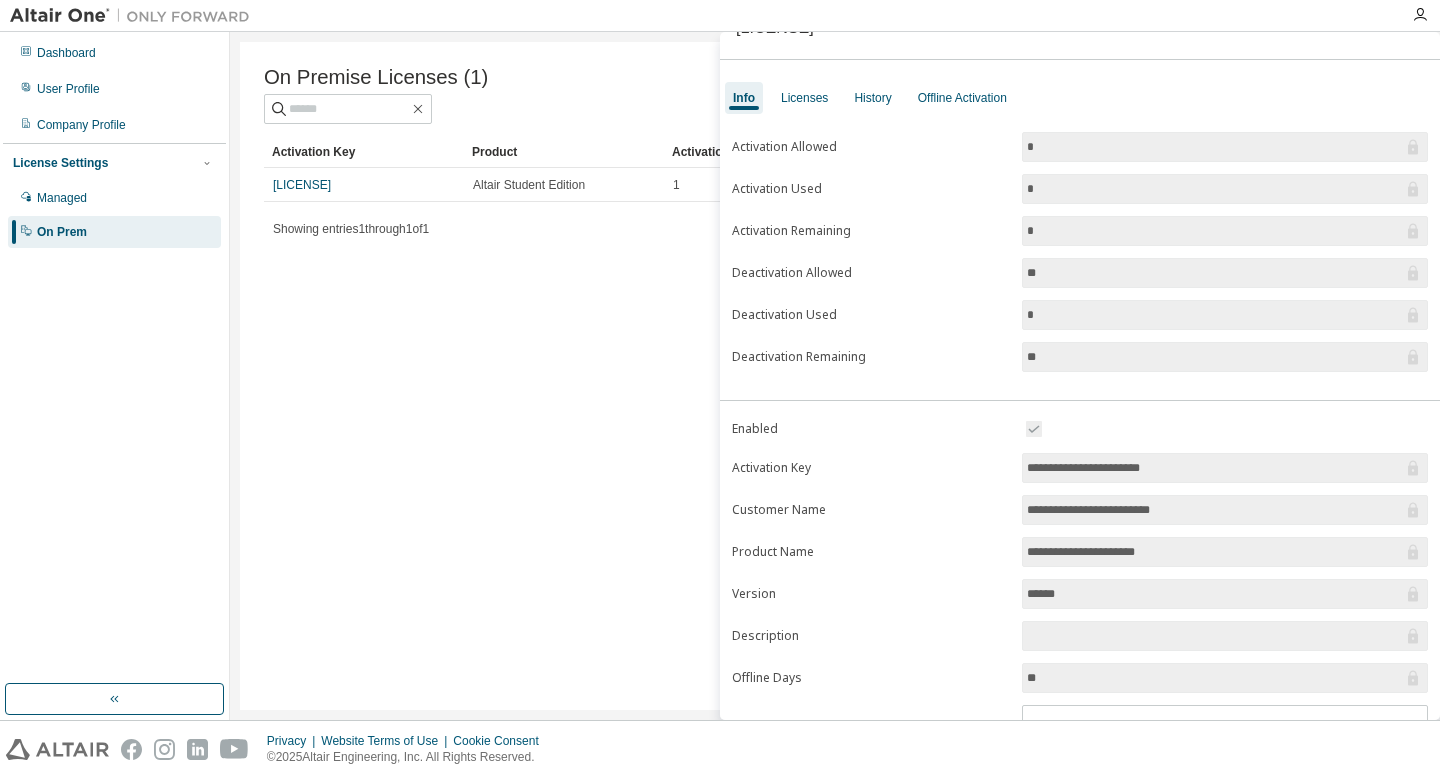 scroll, scrollTop: 31, scrollLeft: 0, axis: vertical 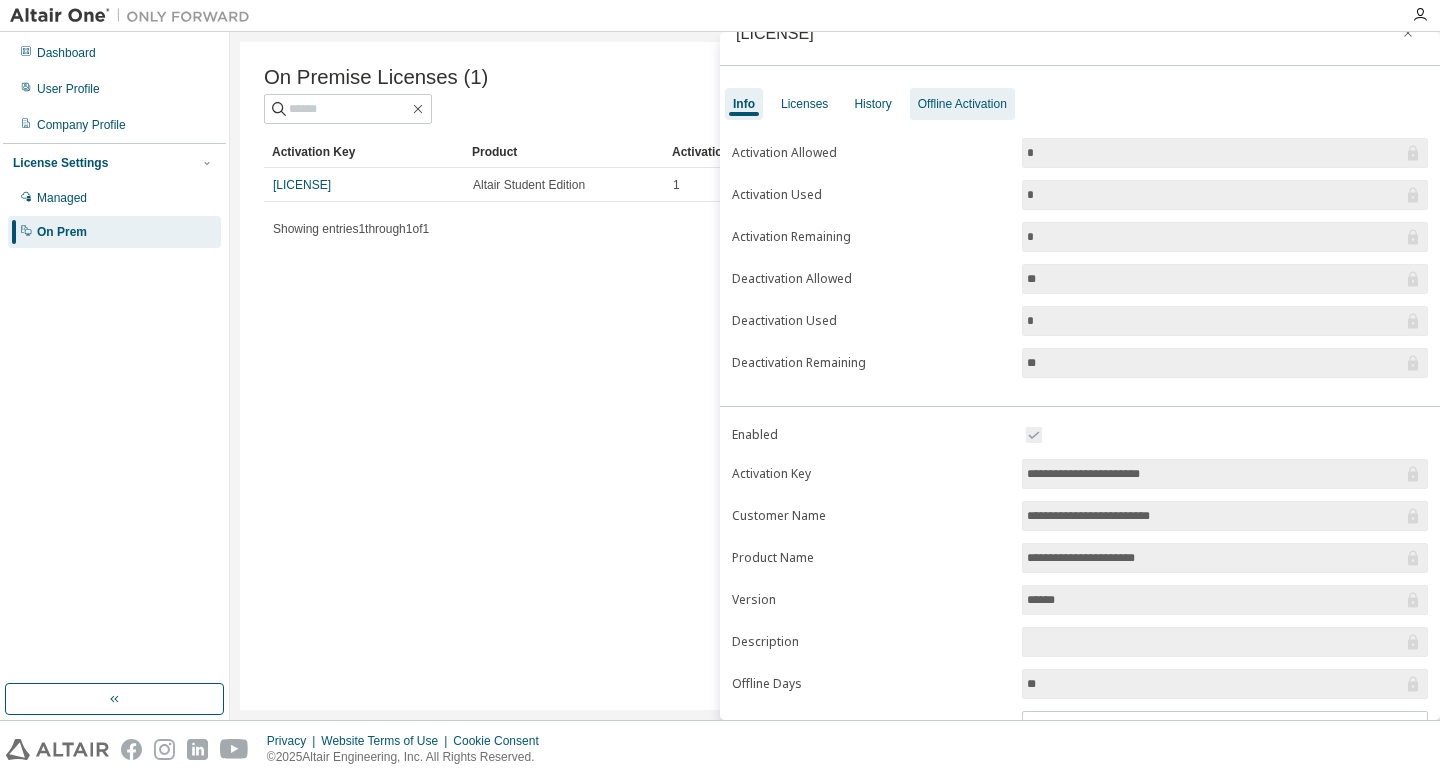 click on "Offline Activation" at bounding box center (962, 104) 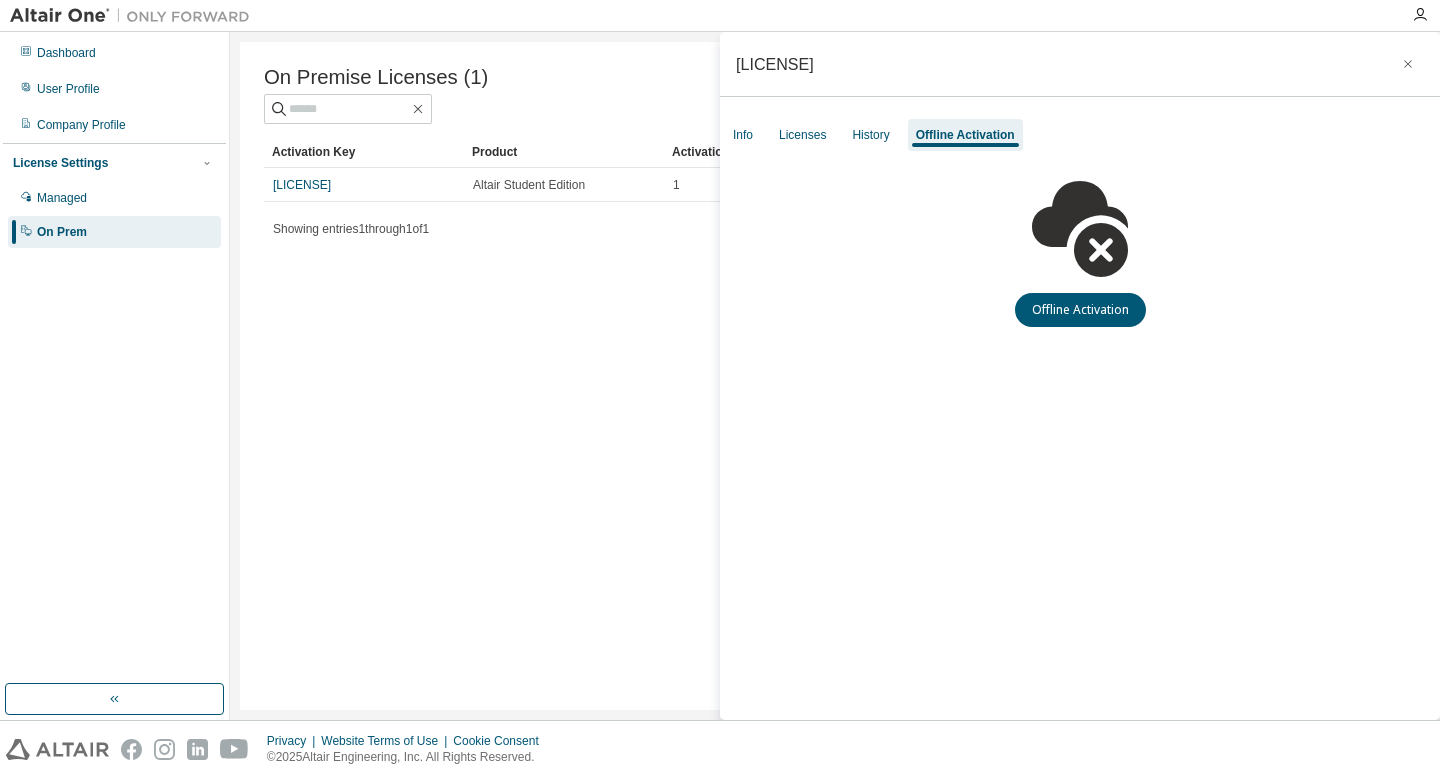 scroll, scrollTop: 0, scrollLeft: 0, axis: both 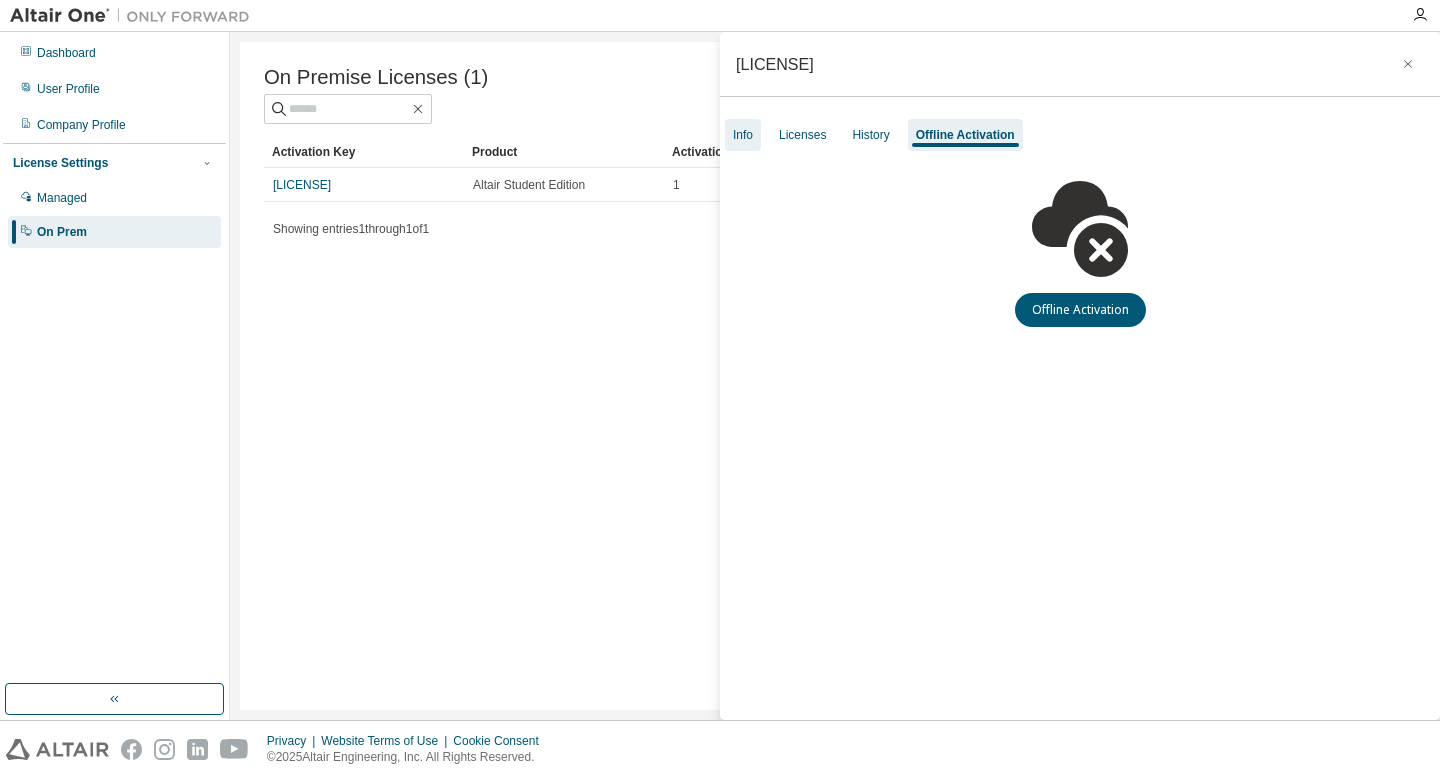 click on "Info" at bounding box center [743, 135] 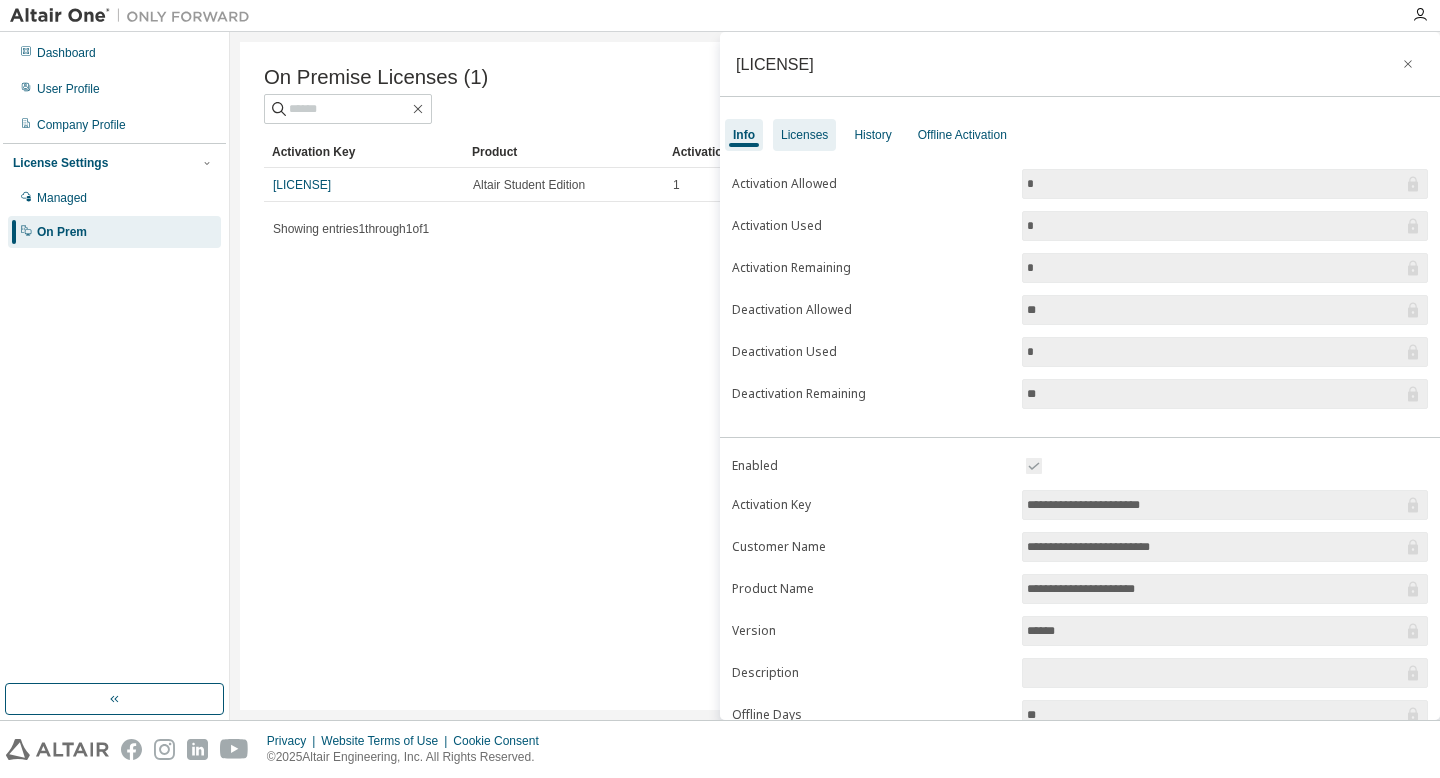click on "Licenses" at bounding box center (804, 135) 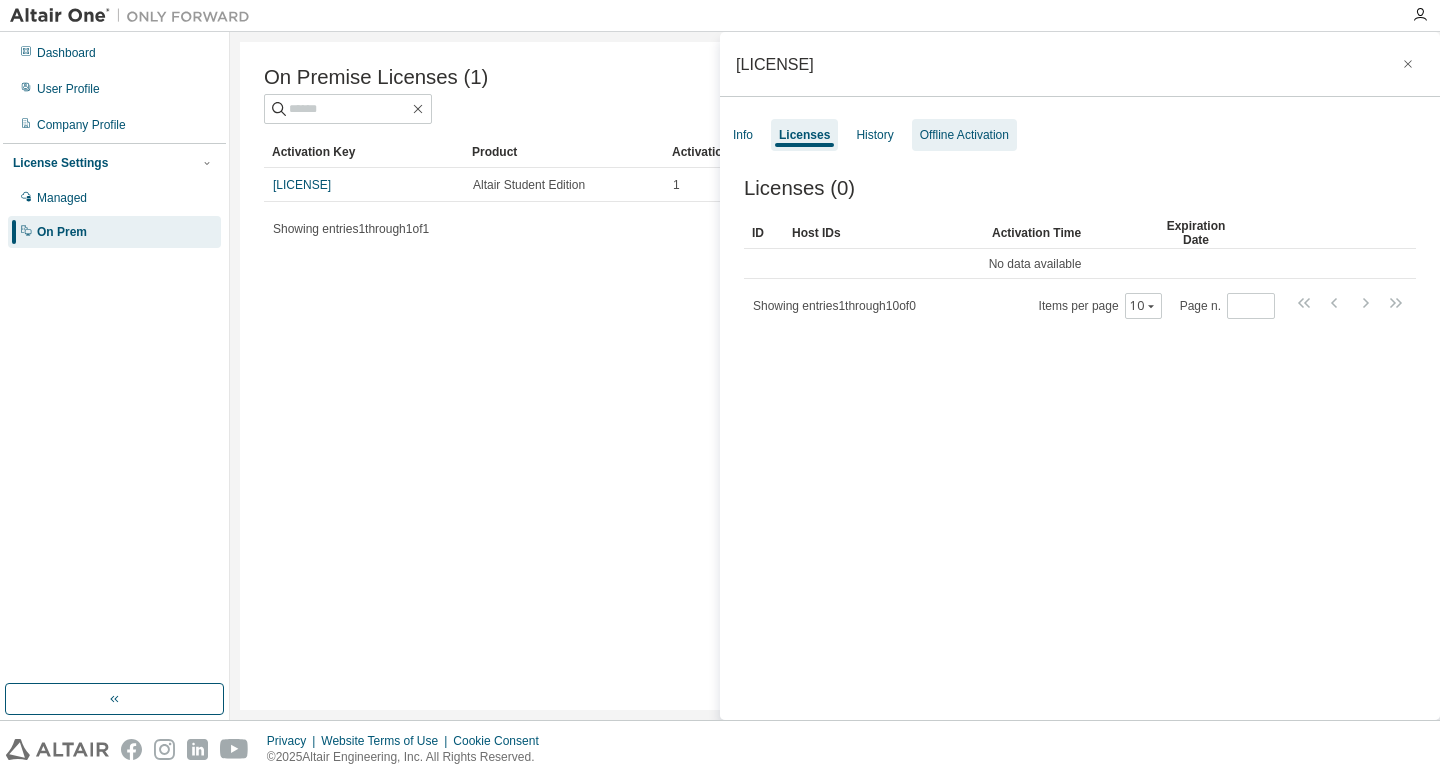 click on "Offline Activation" at bounding box center (964, 135) 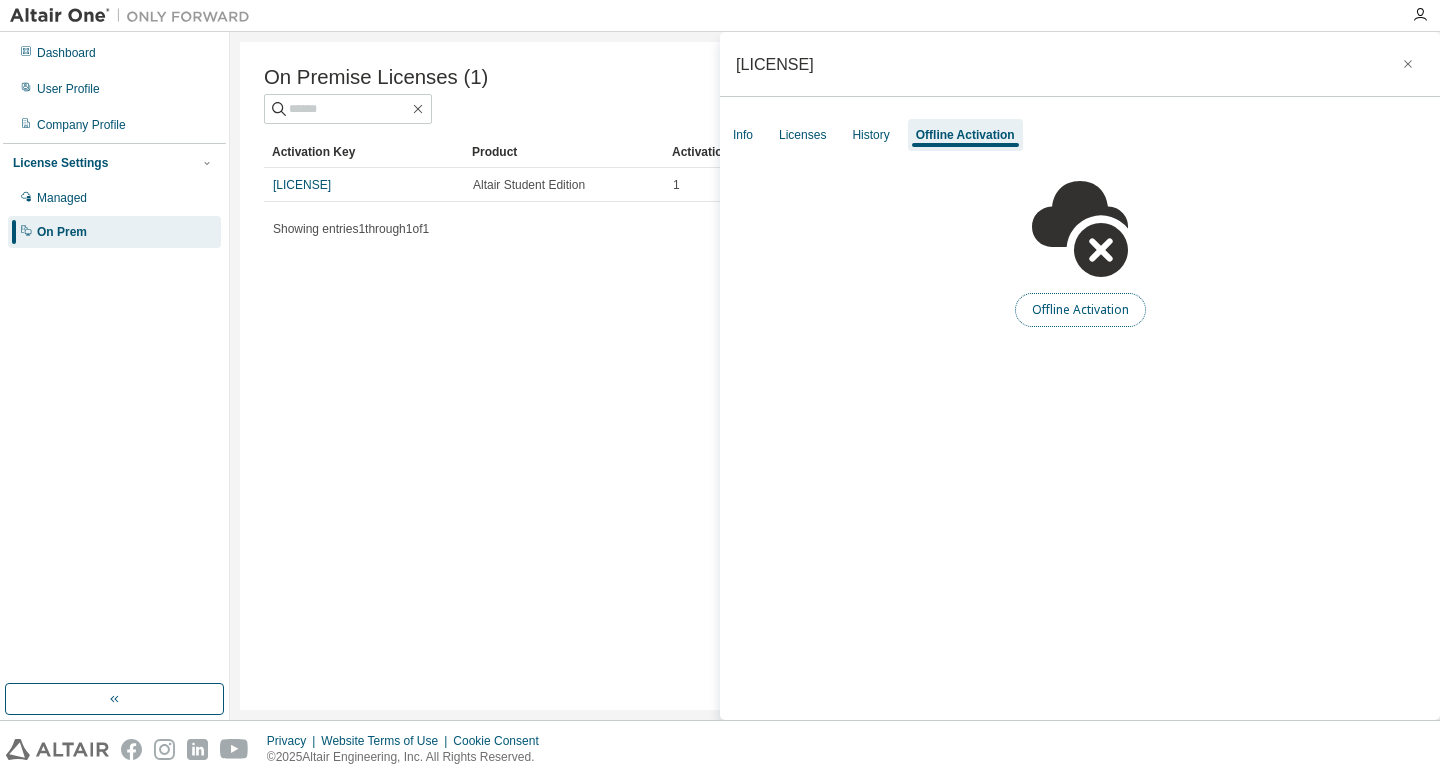 click on "Offline Activation" at bounding box center (1080, 310) 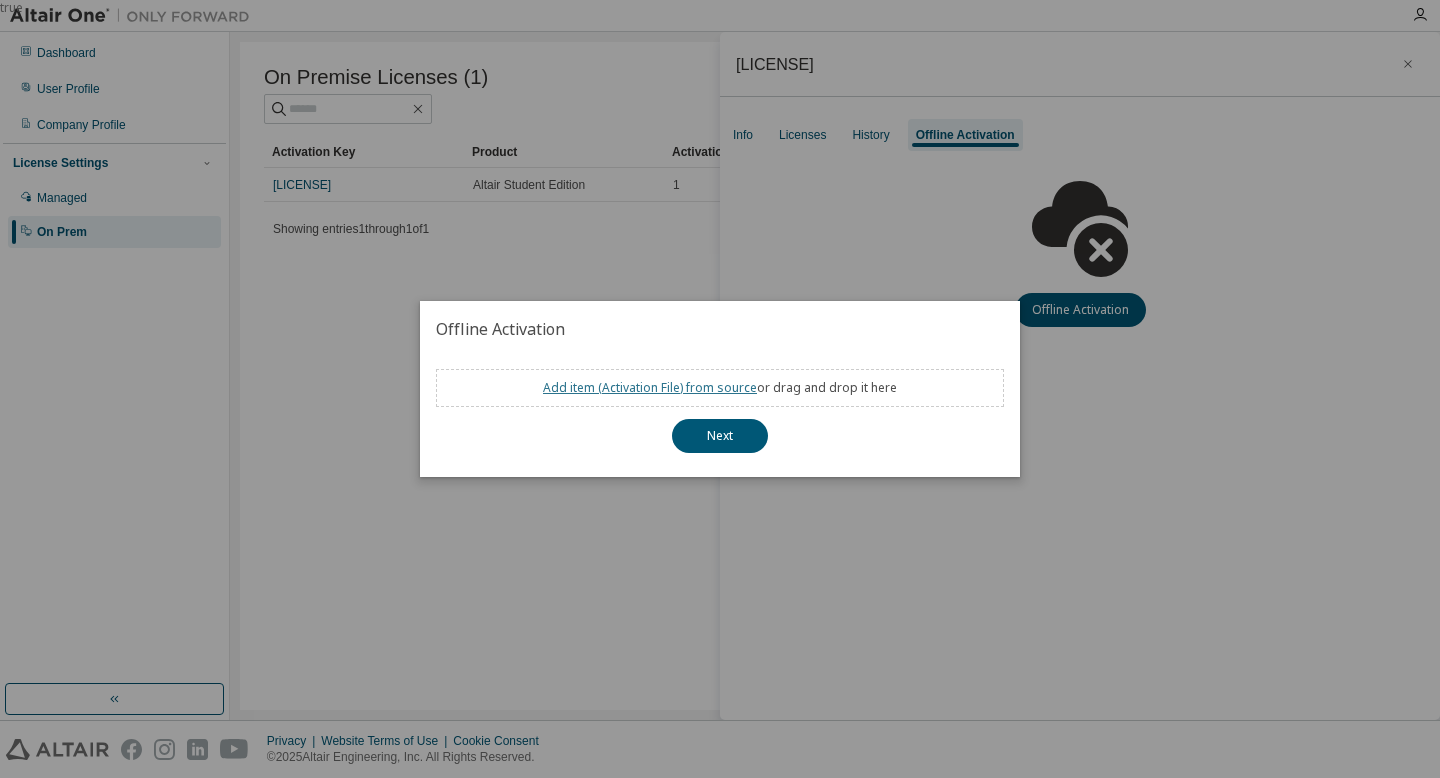 click on "Add item ( Activation File ) from source" at bounding box center [650, 387] 